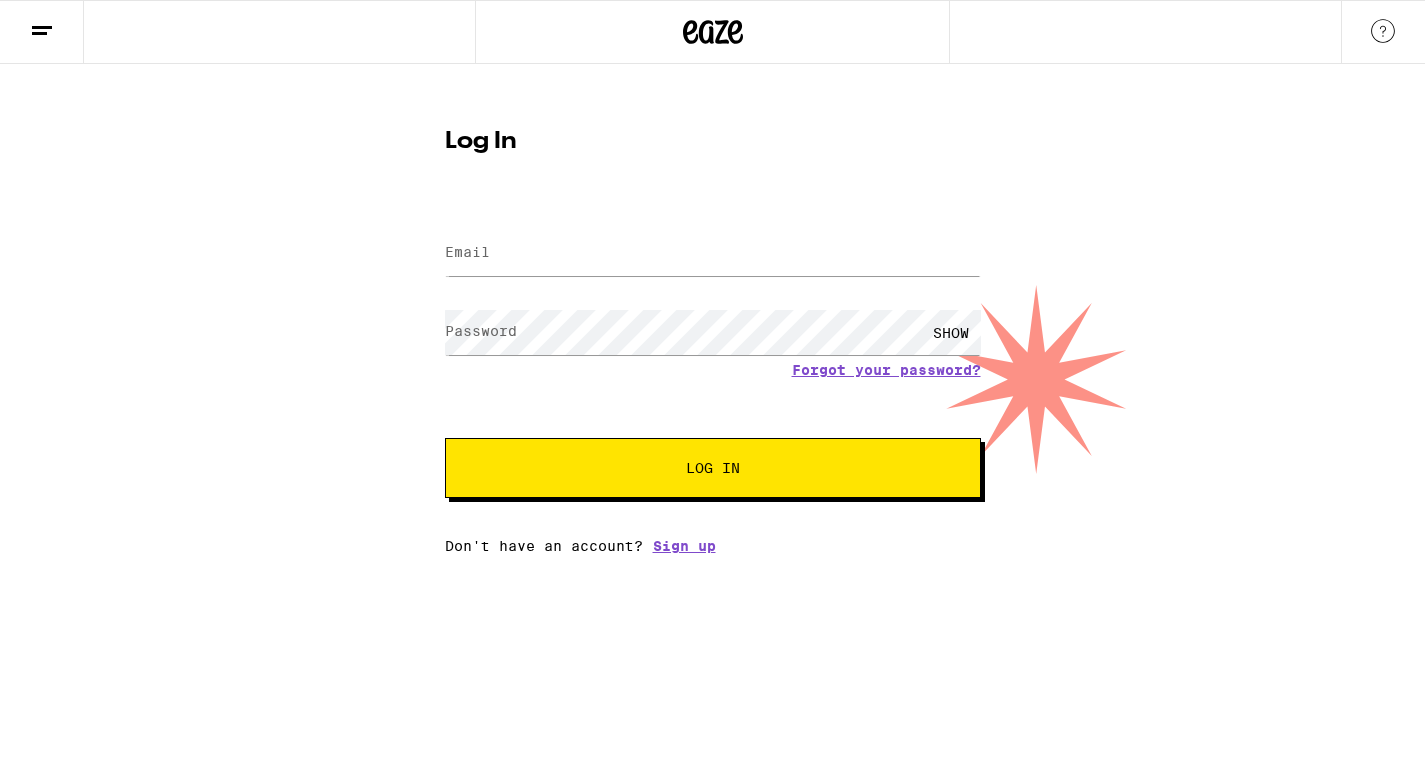 scroll, scrollTop: 0, scrollLeft: 0, axis: both 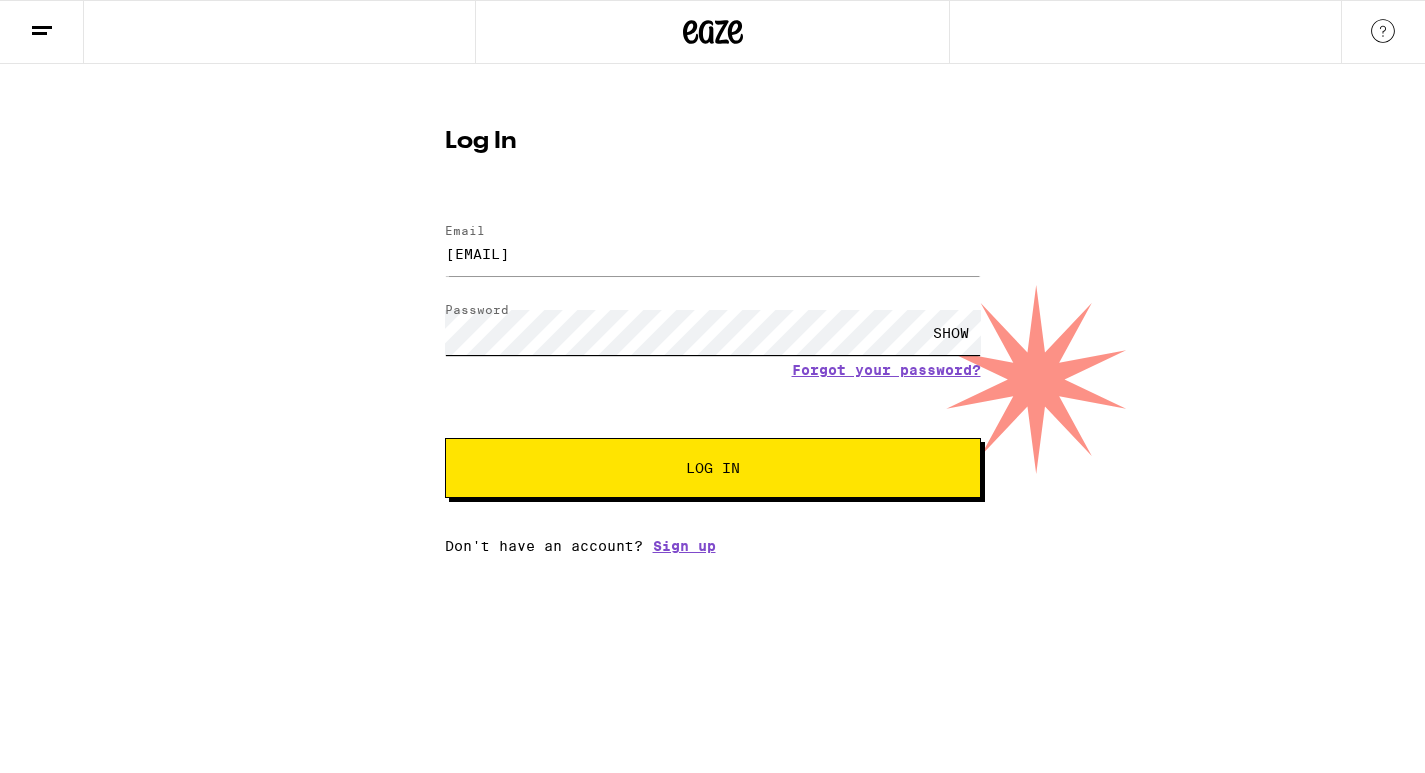 click on "Log In" at bounding box center [713, 468] 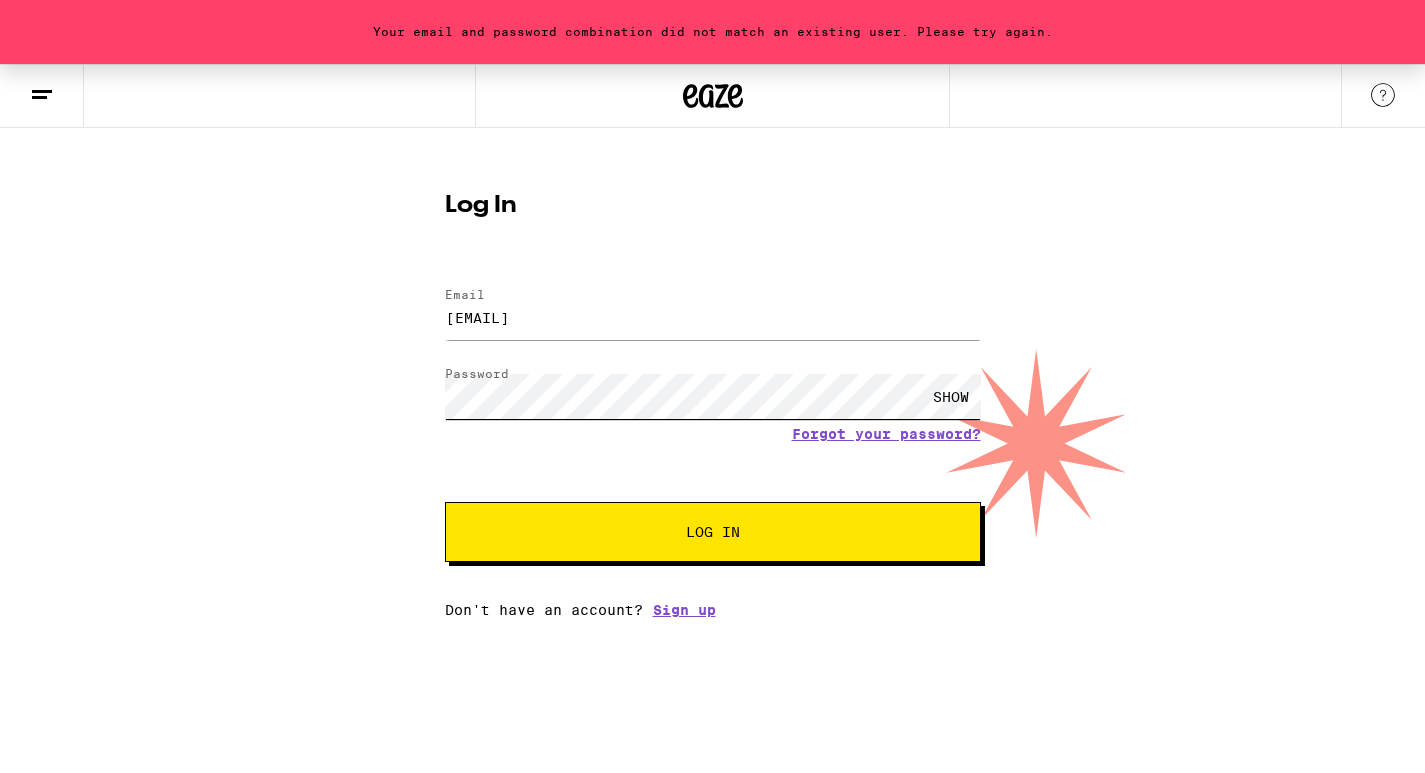 click on "Your email and password combination did not match an existing user. Please try again. Log In Email Email [EMAIL] Password Password SHOW Forgot your password? Log In Don't have an account? Sign up" at bounding box center [712, 341] 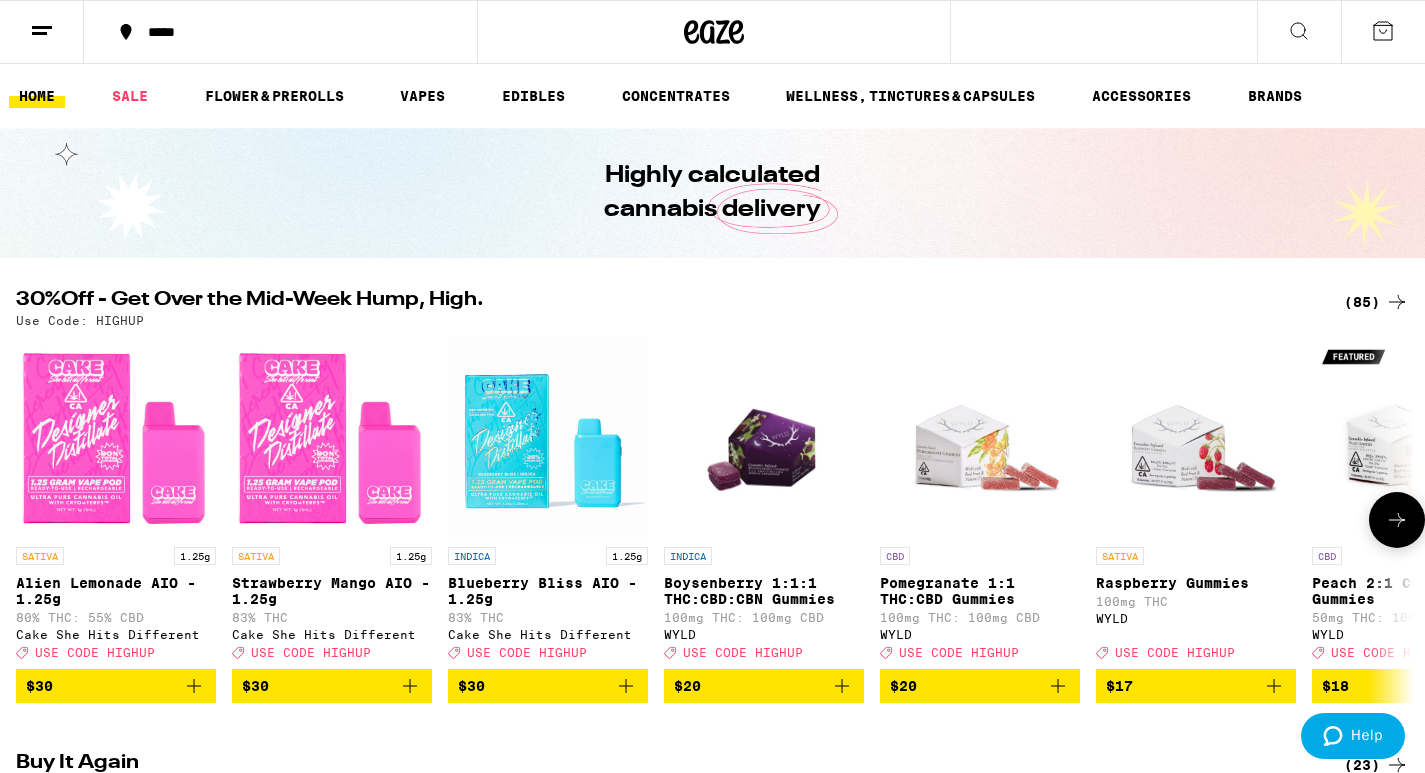 scroll, scrollTop: 0, scrollLeft: 0, axis: both 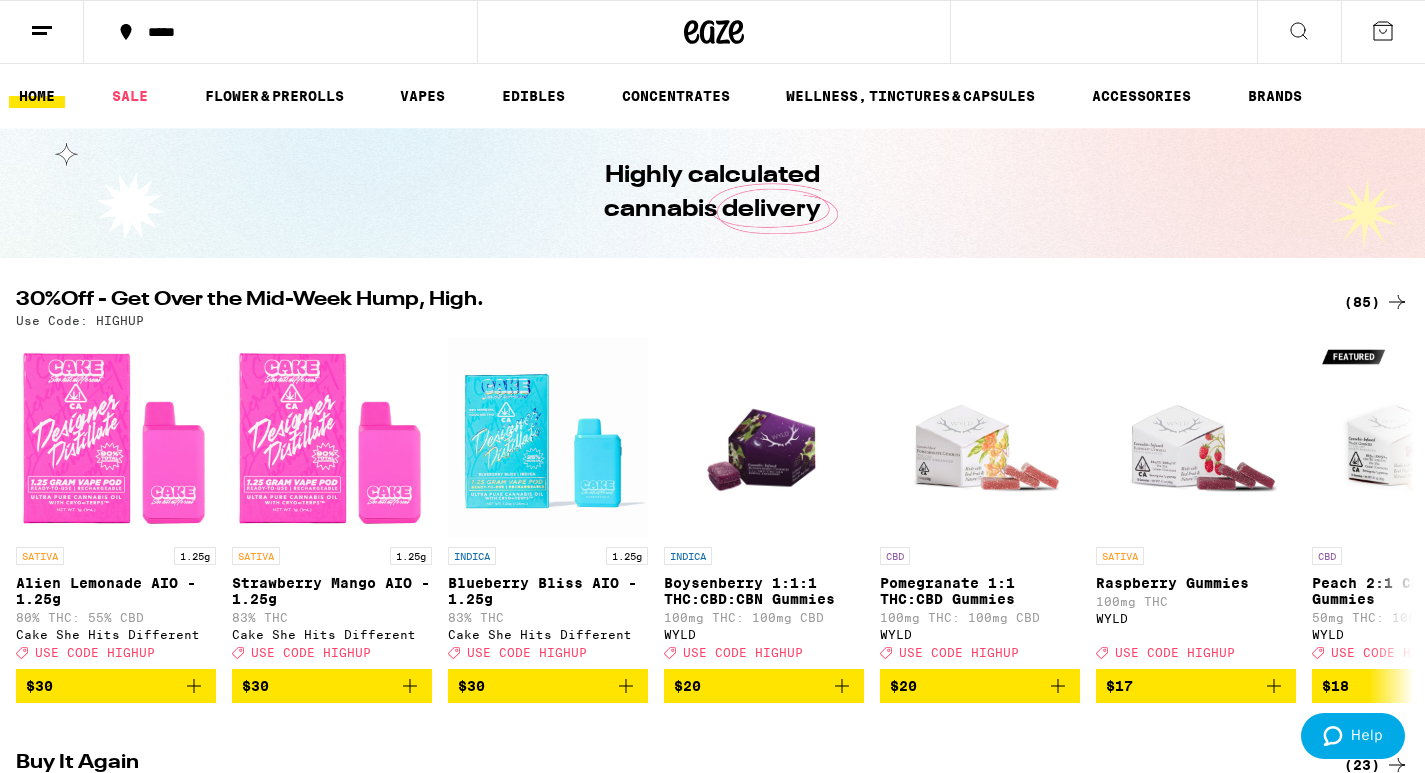 click 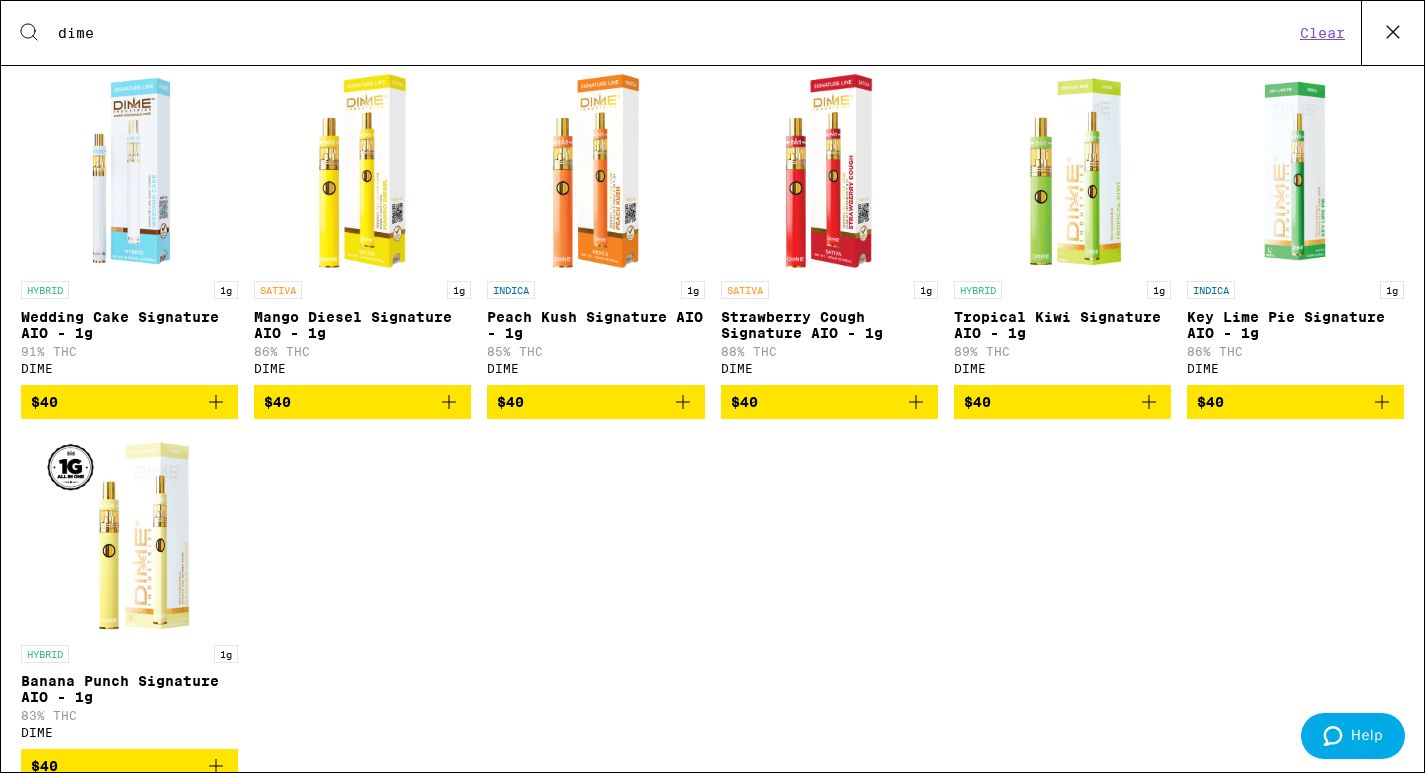 scroll, scrollTop: 342, scrollLeft: 0, axis: vertical 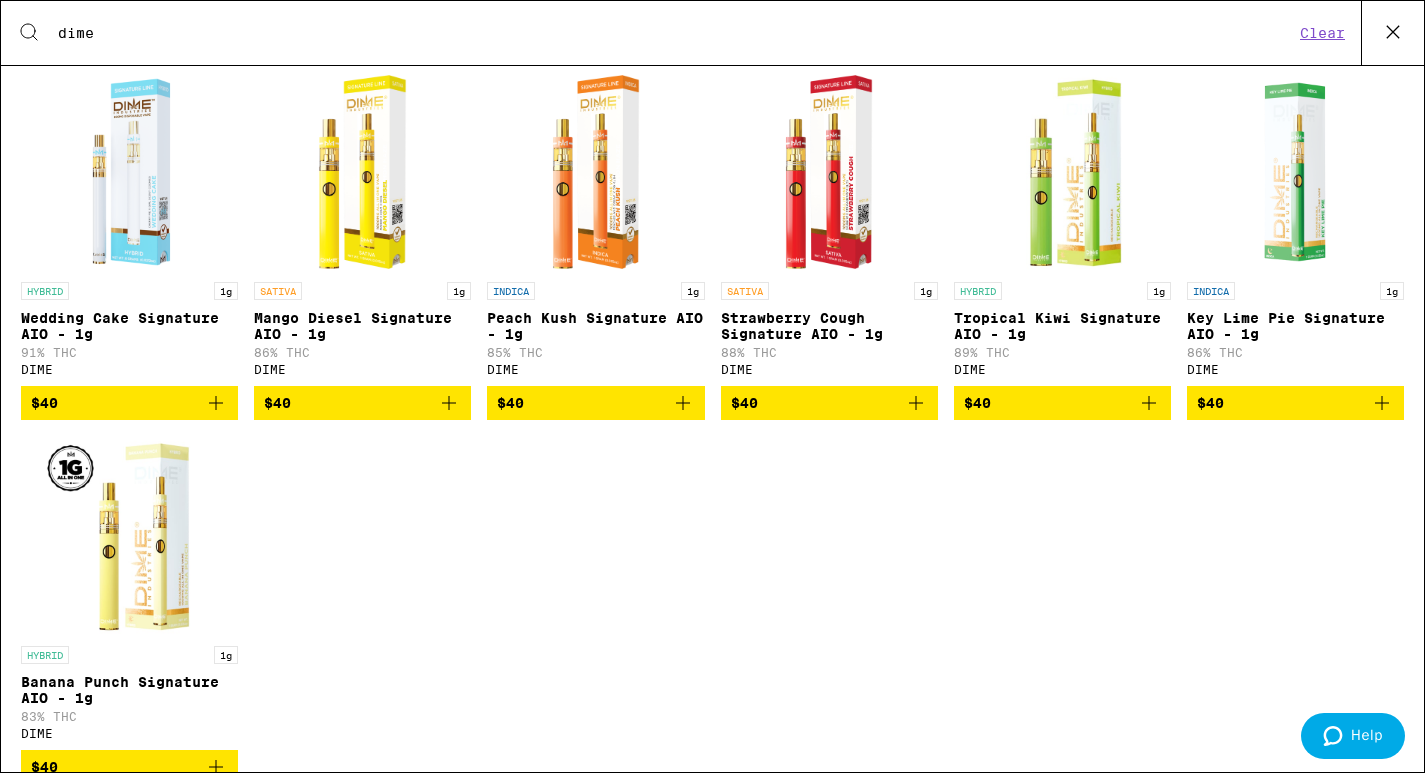 type on "dime" 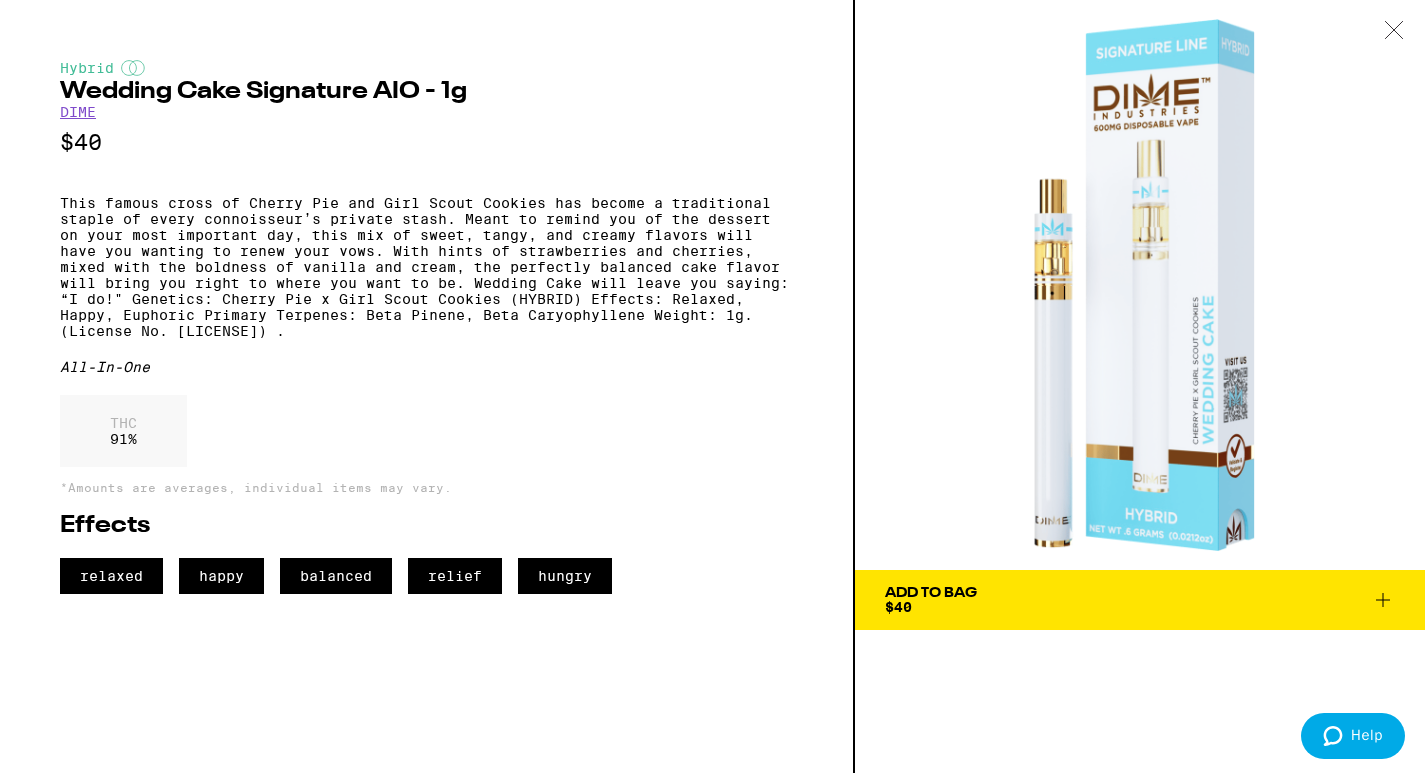 click 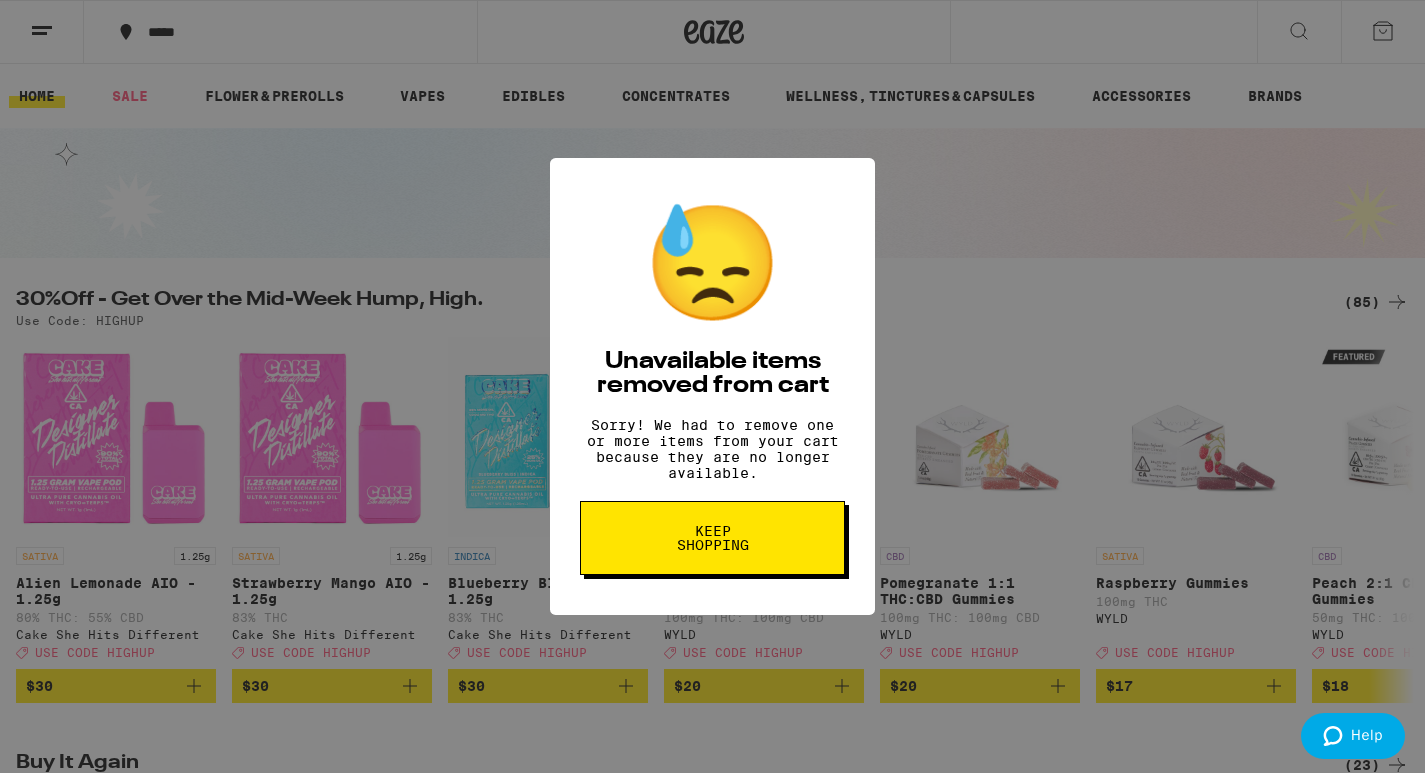 click on "Keep Shopping" at bounding box center (712, 538) 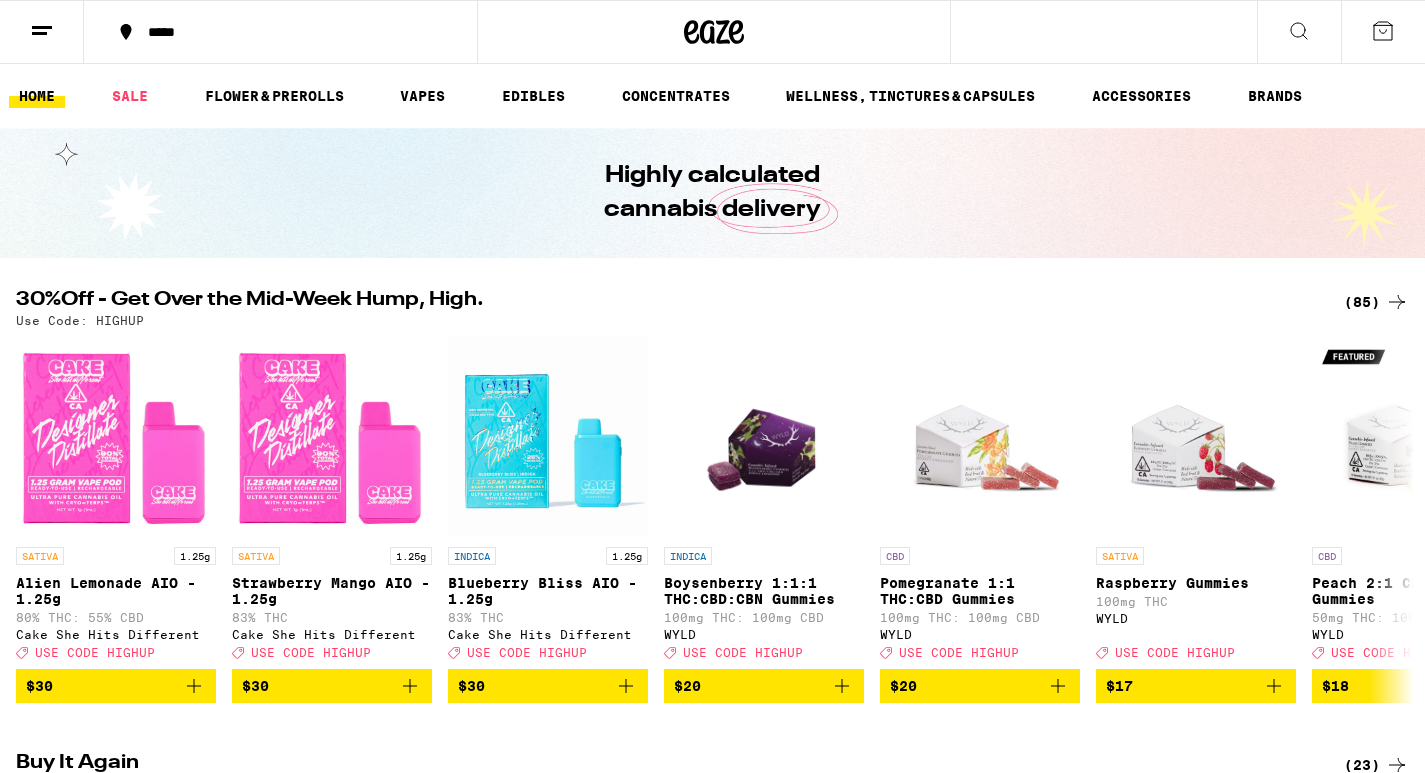scroll, scrollTop: 0, scrollLeft: 0, axis: both 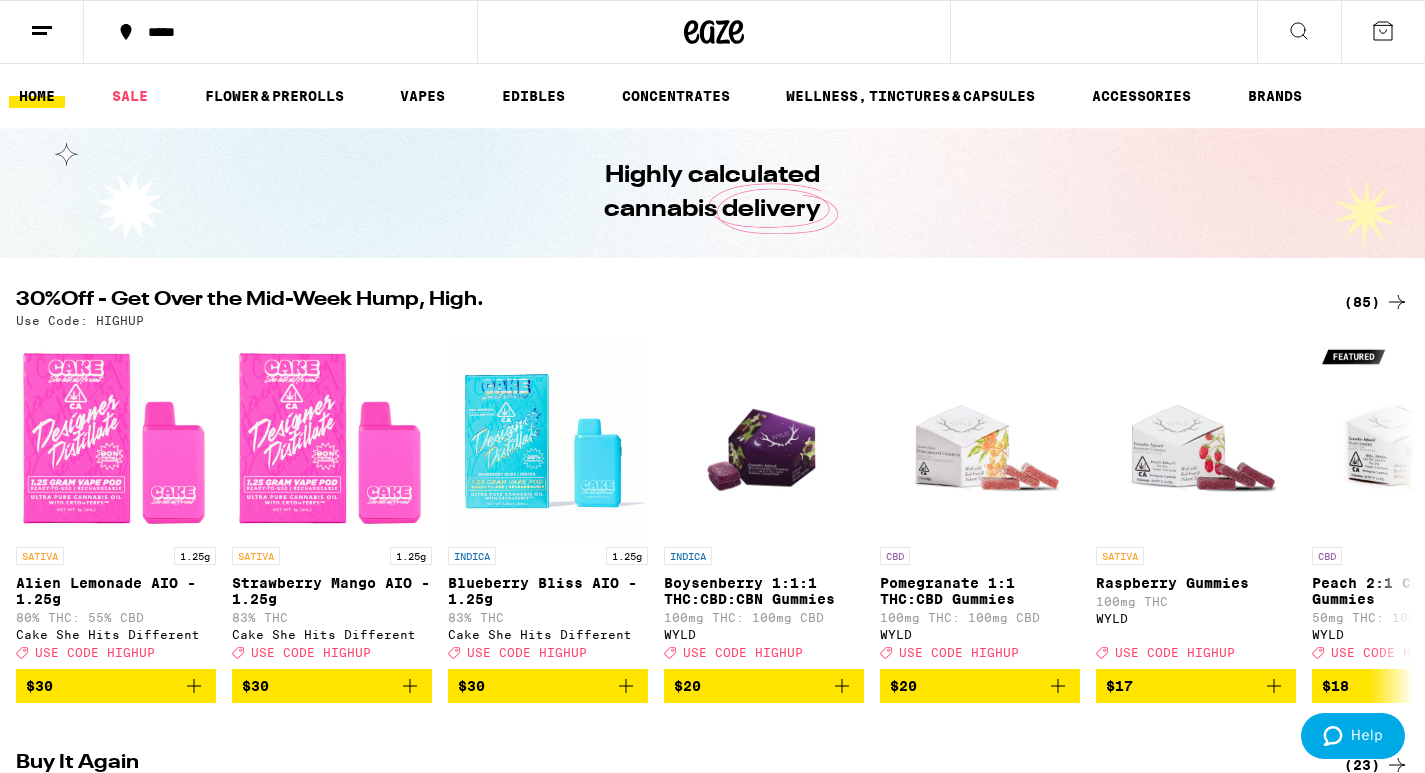 click at bounding box center (1299, 32) 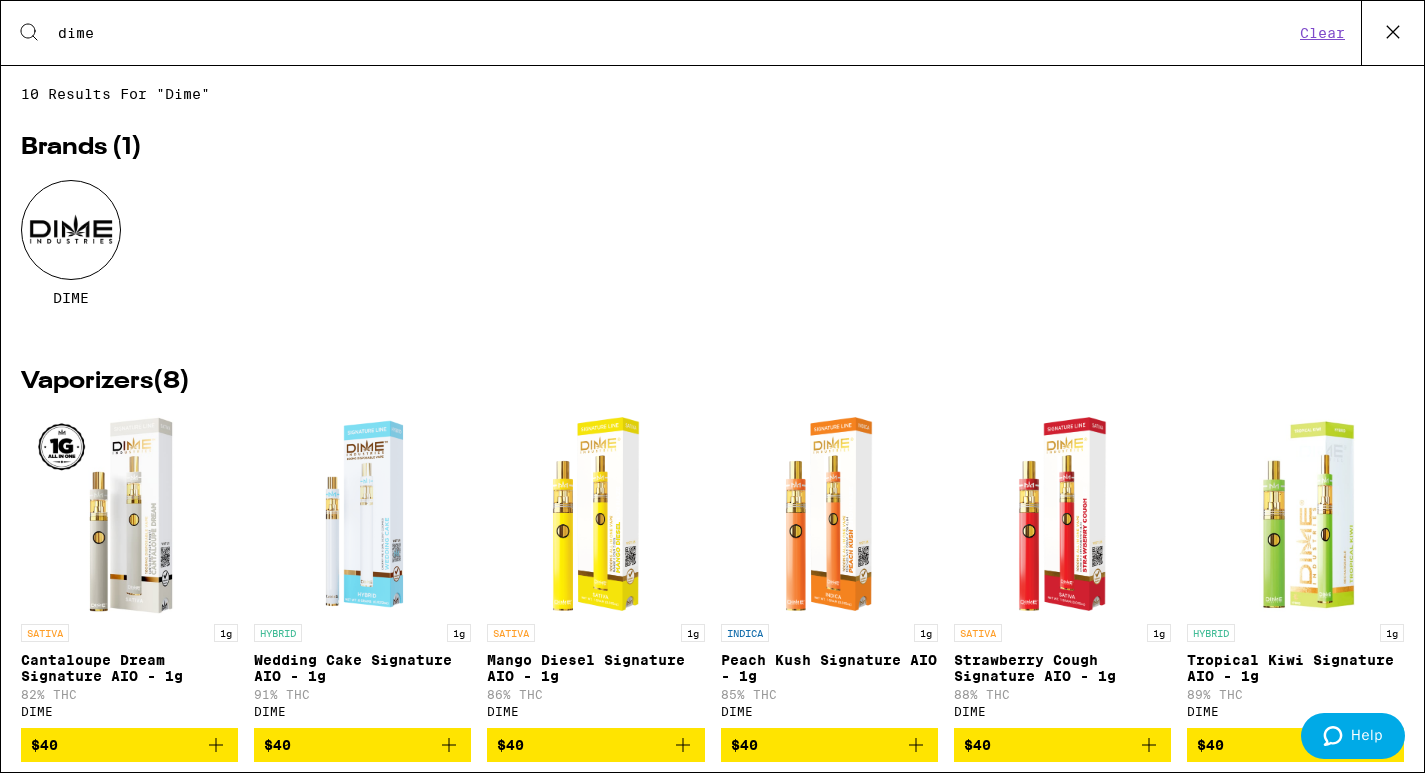 type on "dime" 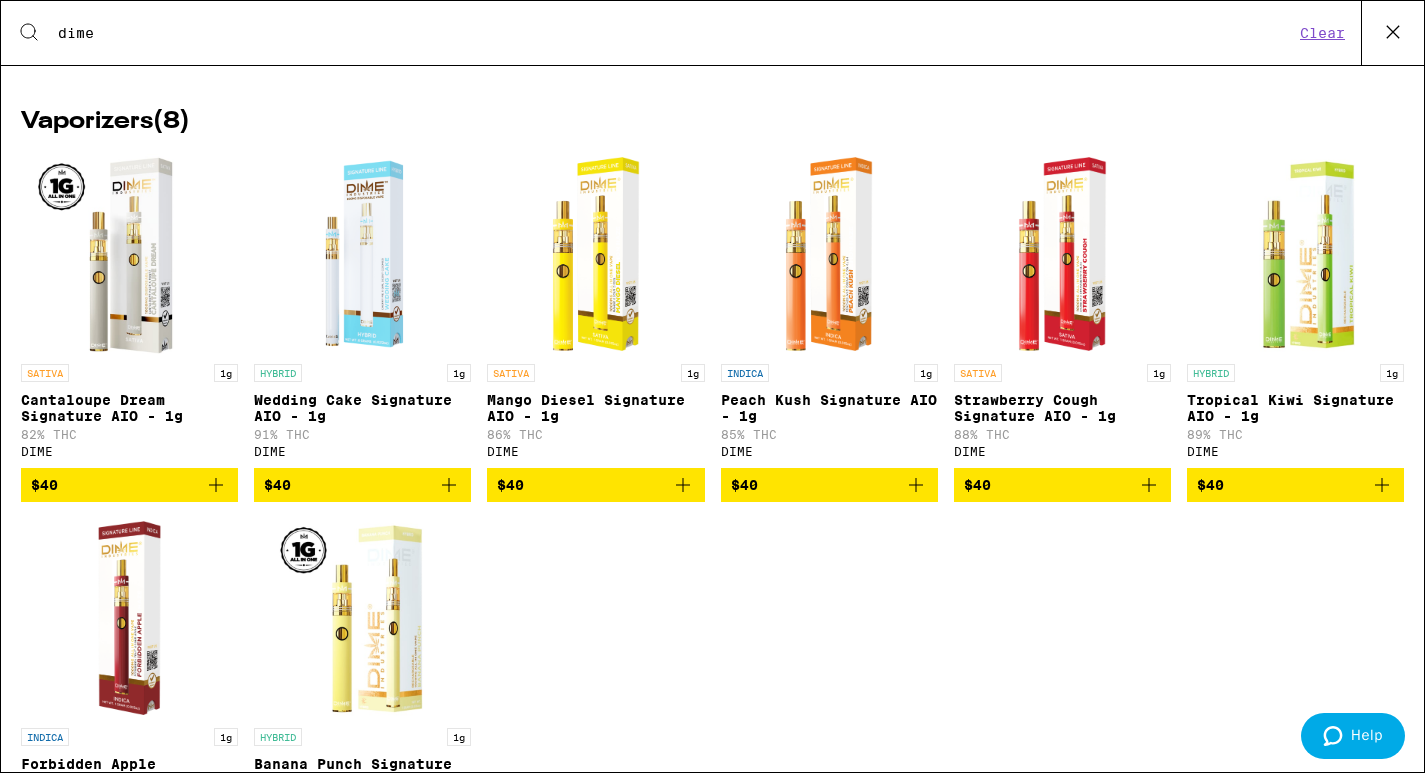 scroll, scrollTop: 303, scrollLeft: 0, axis: vertical 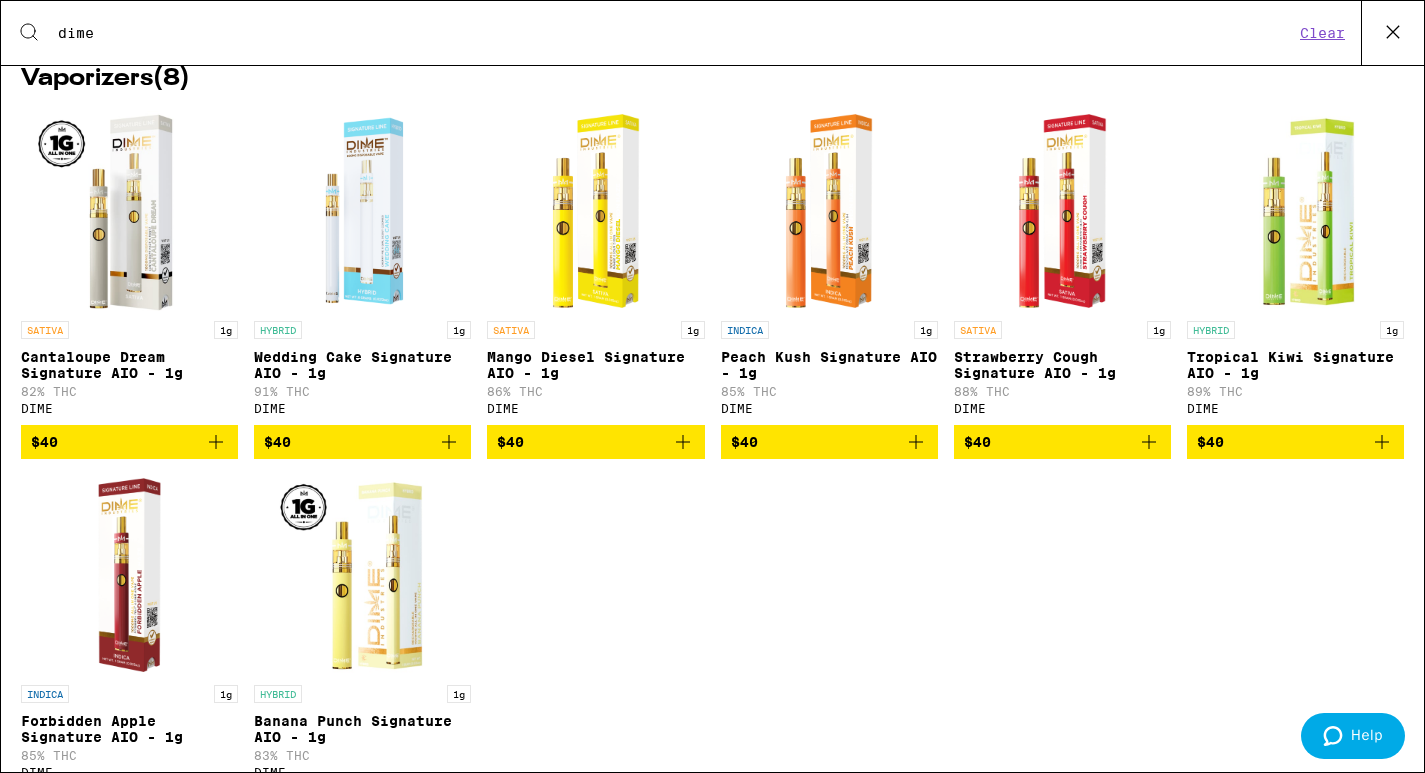 click on "$40" at bounding box center [129, 442] 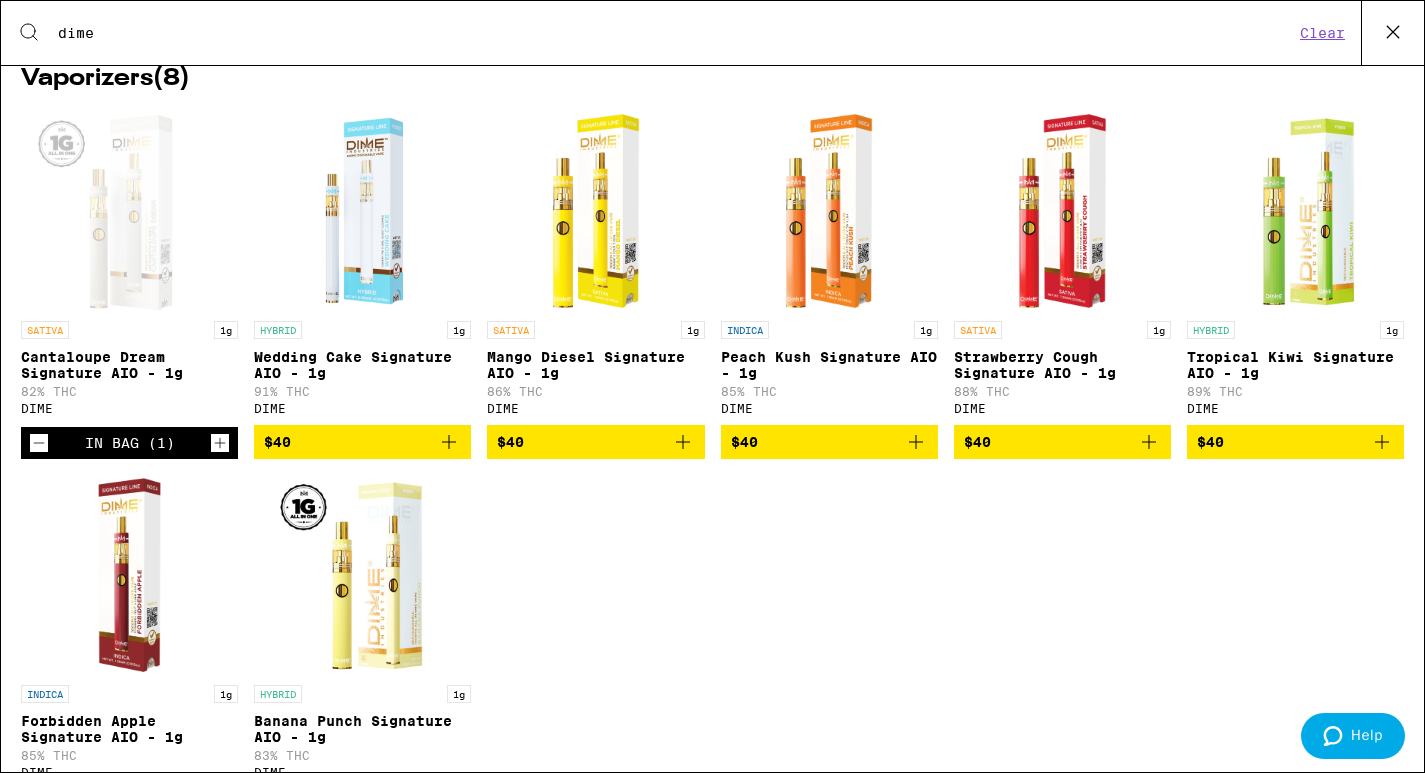click 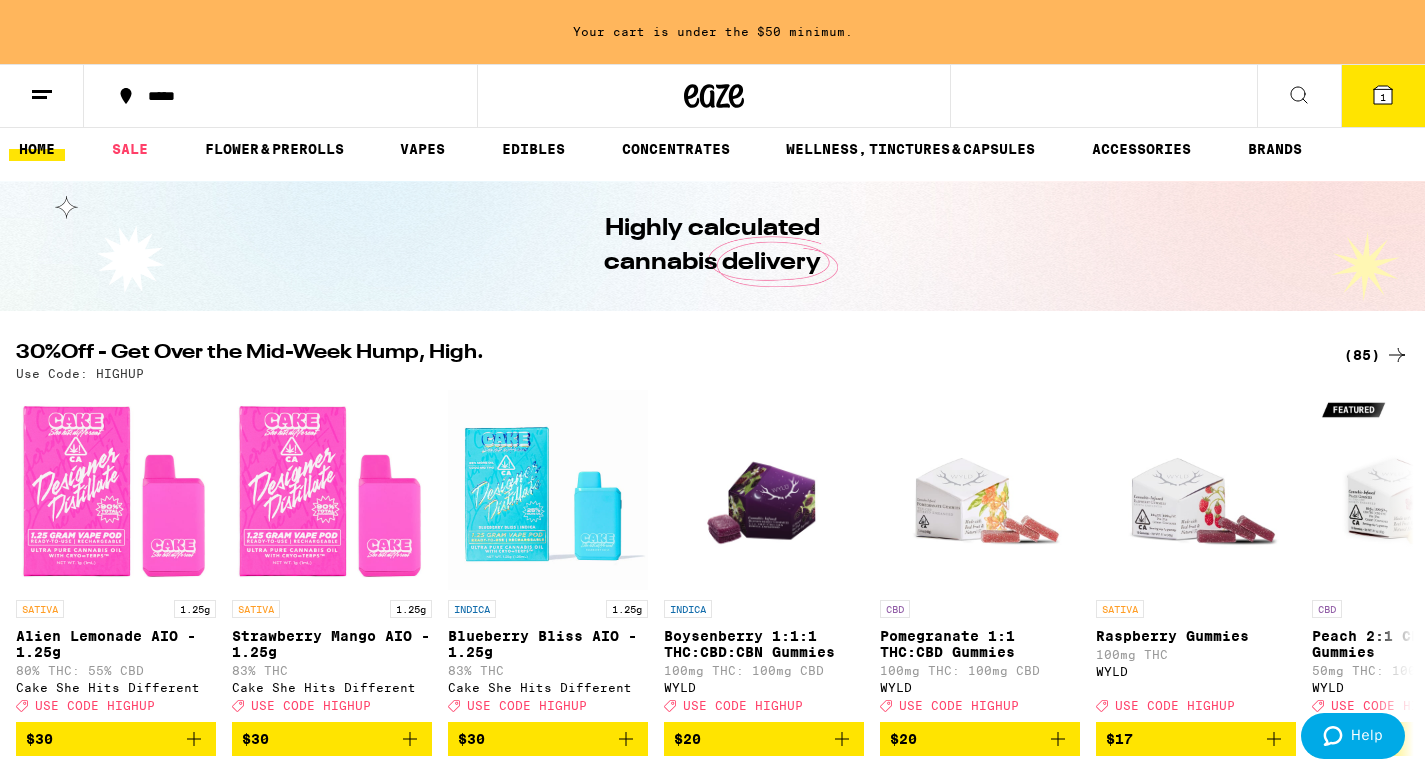 scroll, scrollTop: 0, scrollLeft: 0, axis: both 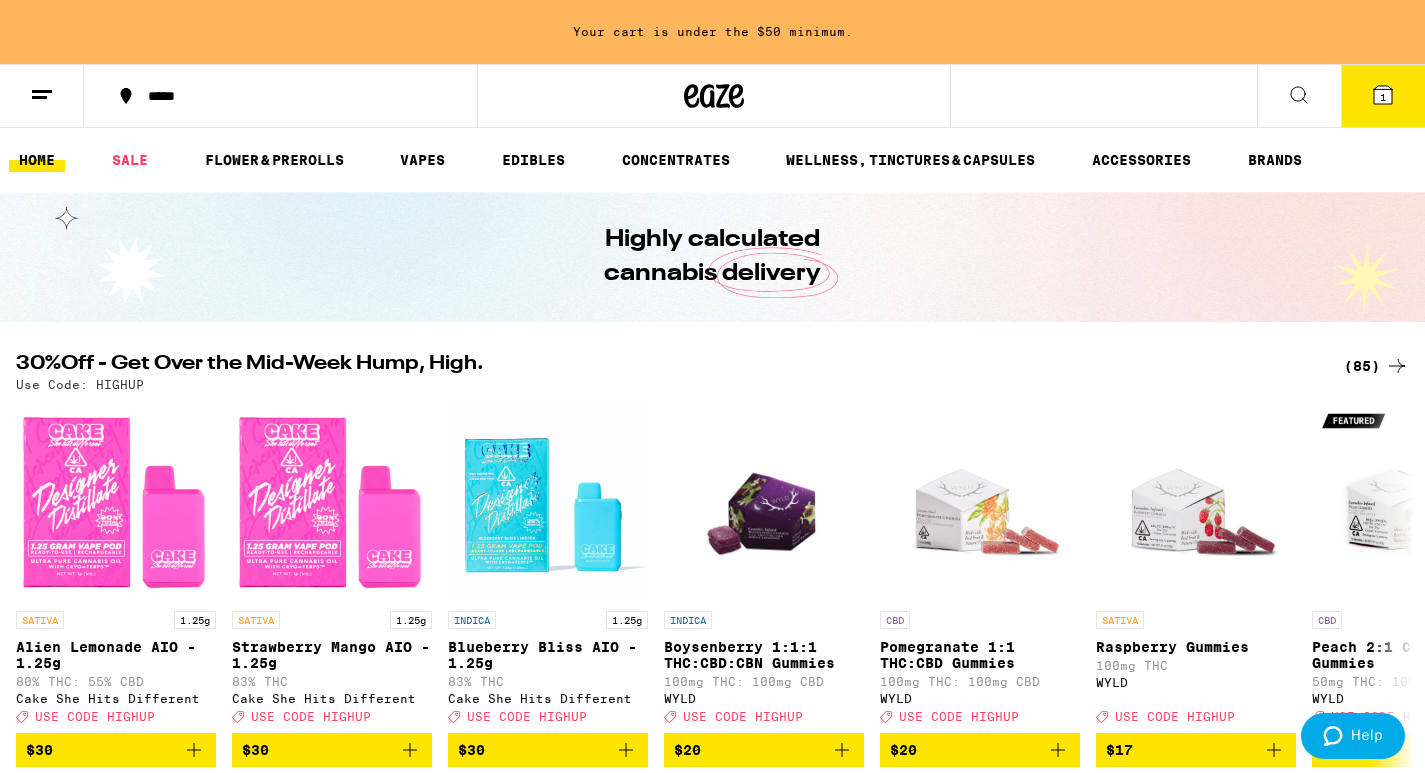click at bounding box center [1299, 96] 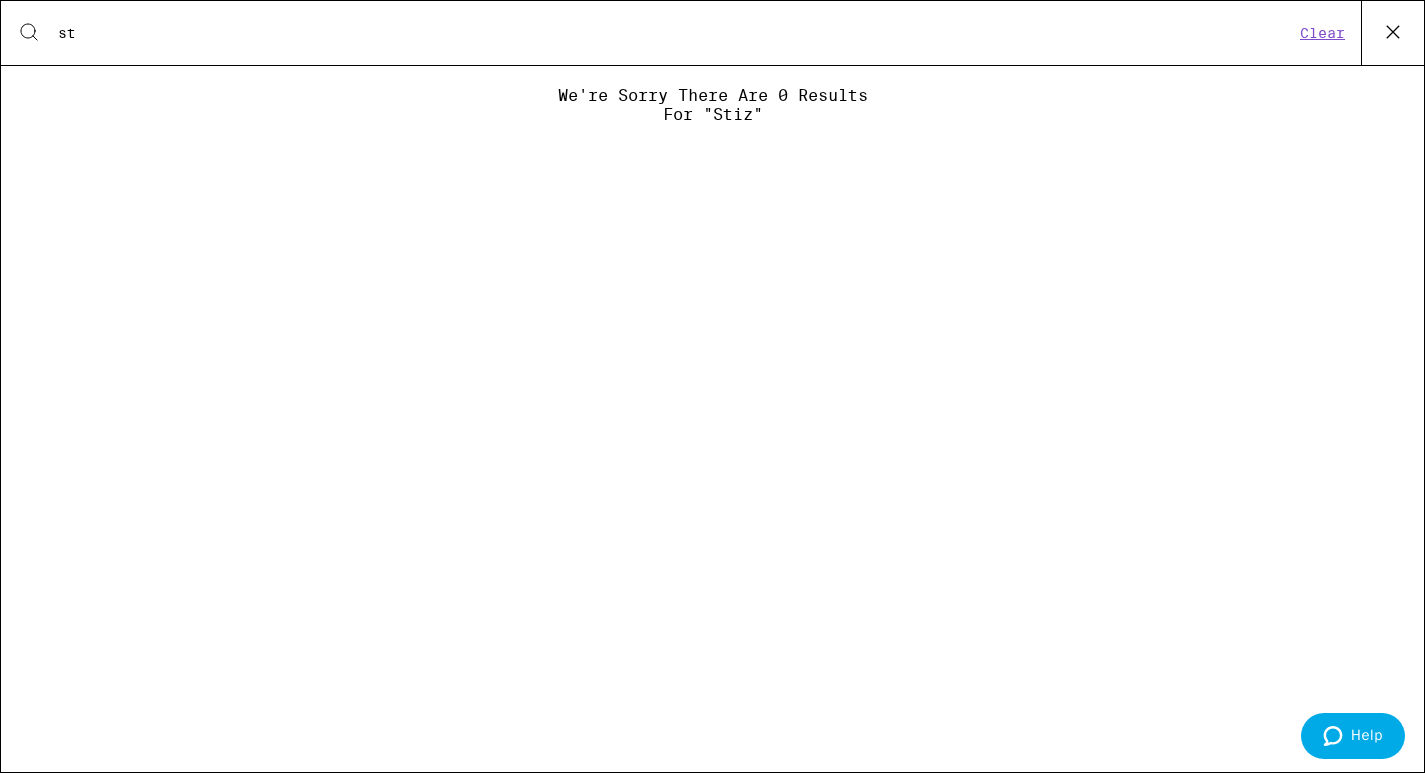 type on "s" 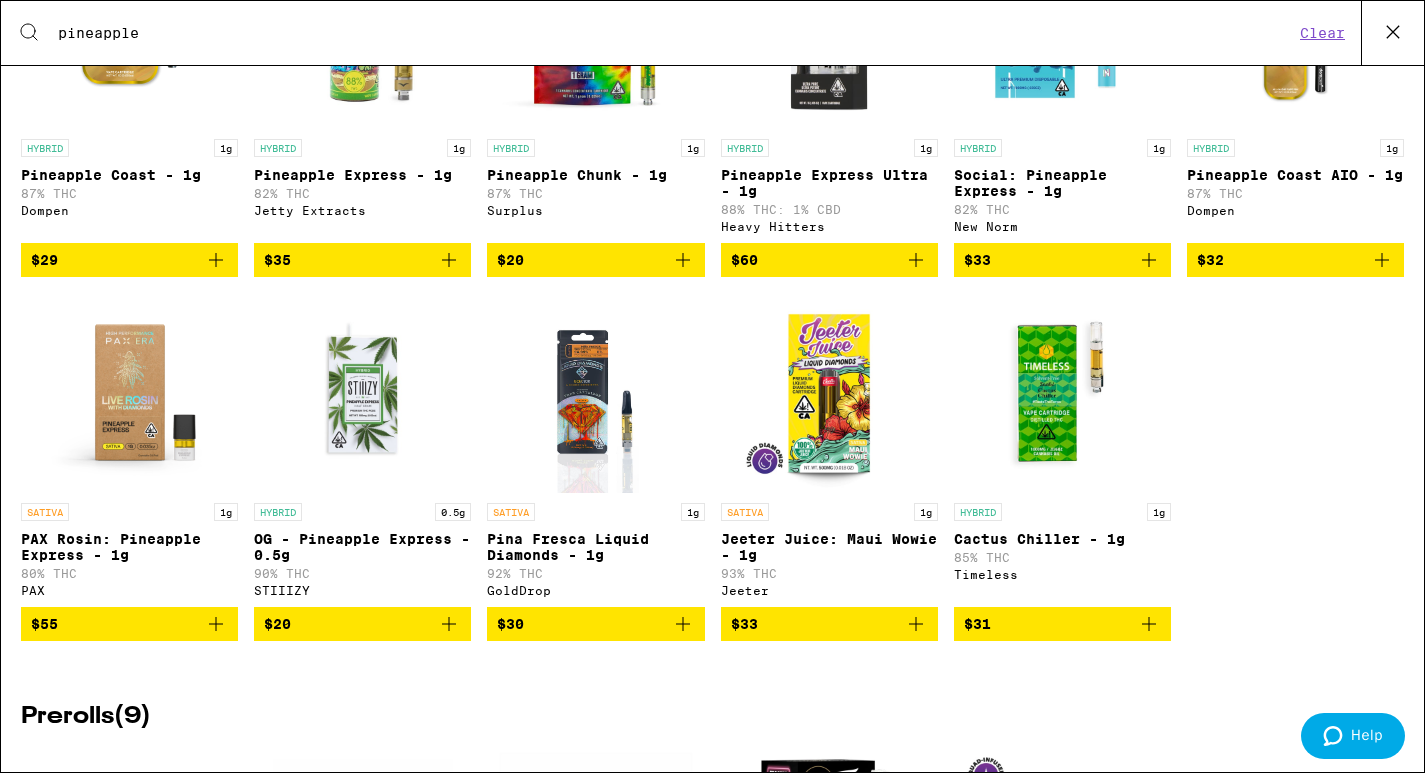 scroll, scrollTop: 239, scrollLeft: 0, axis: vertical 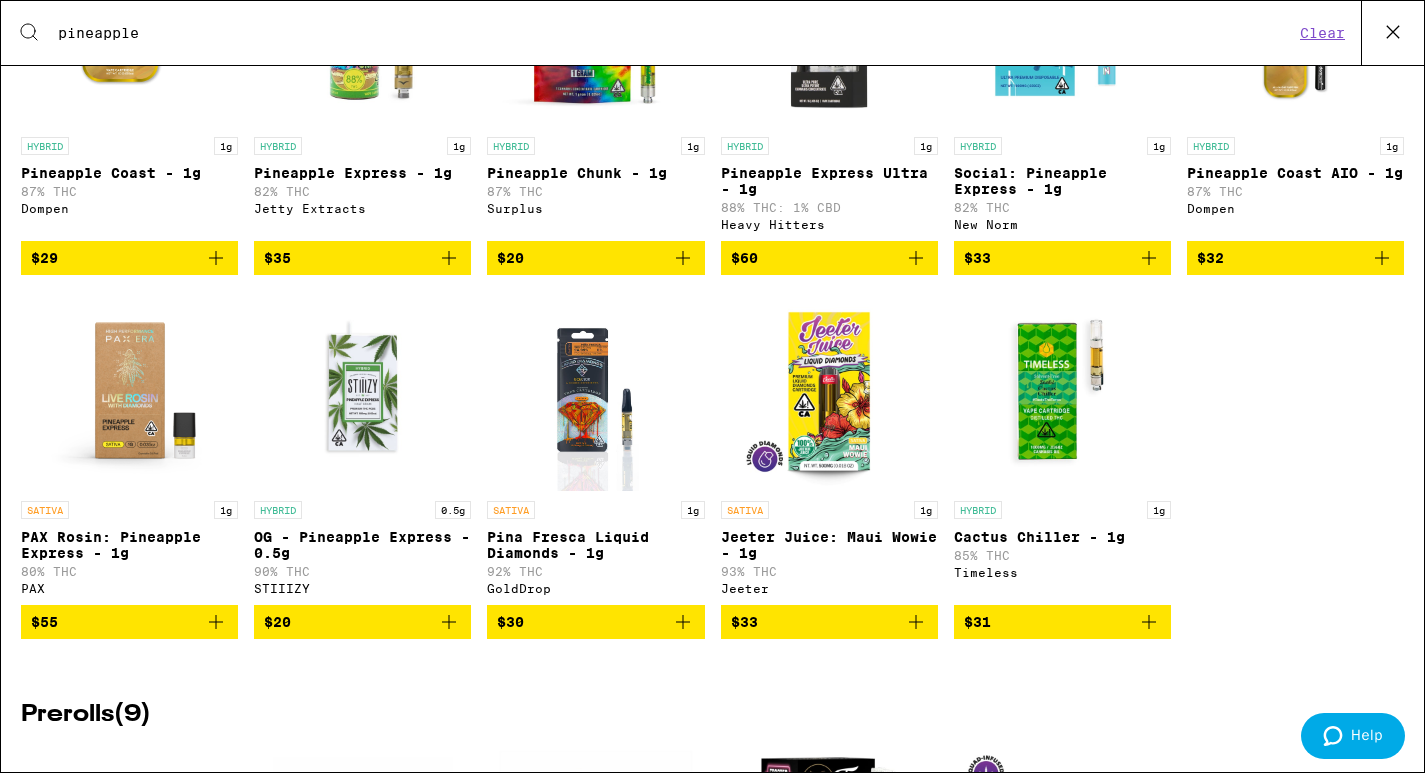 type on "pineapple" 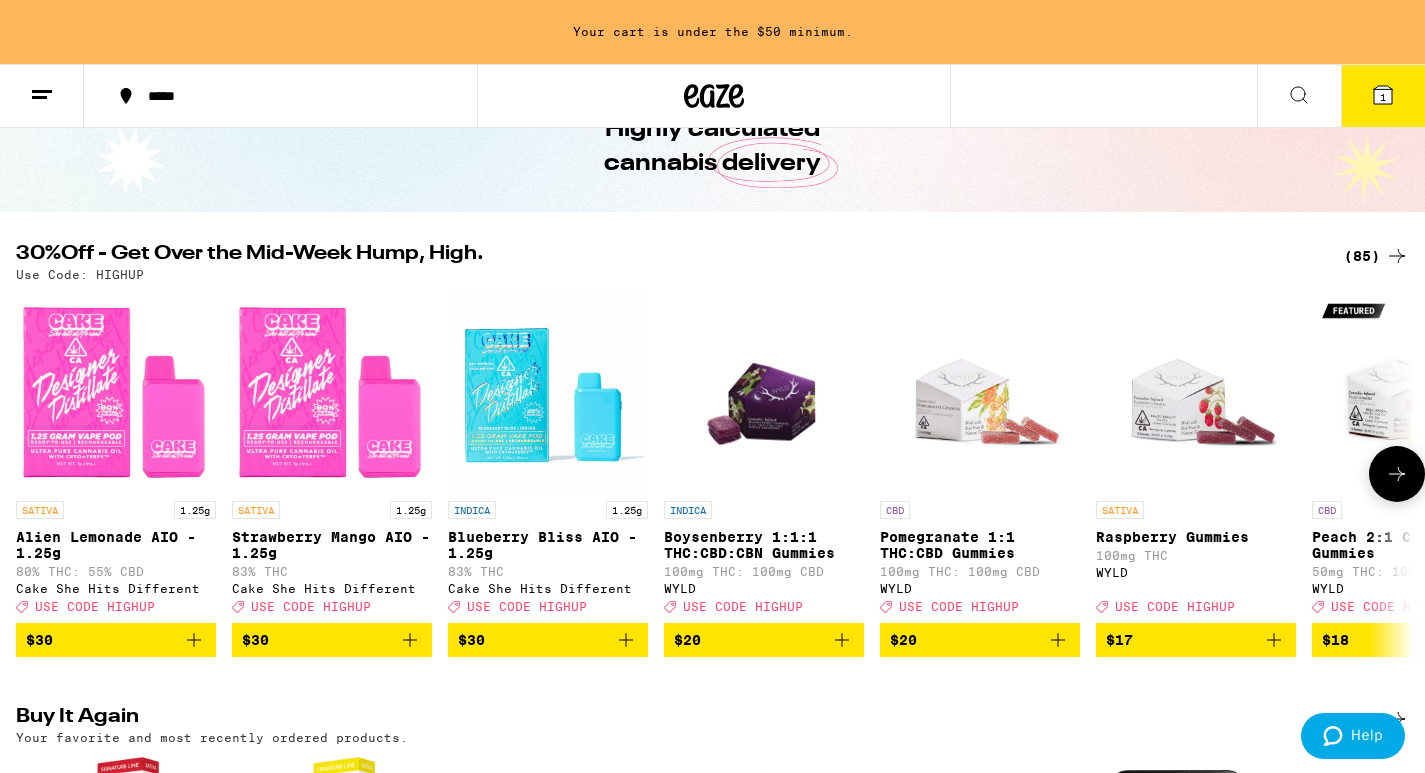 scroll, scrollTop: 113, scrollLeft: 0, axis: vertical 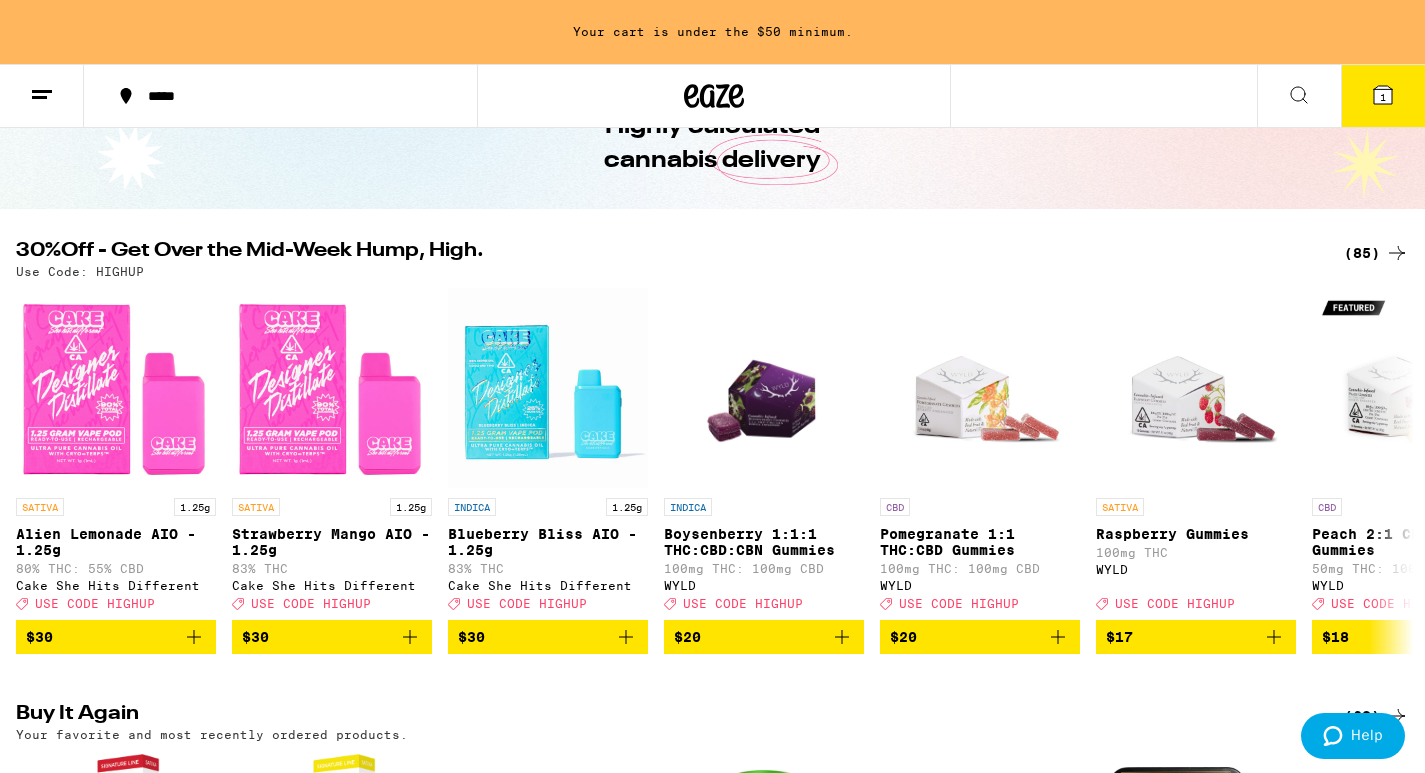 click 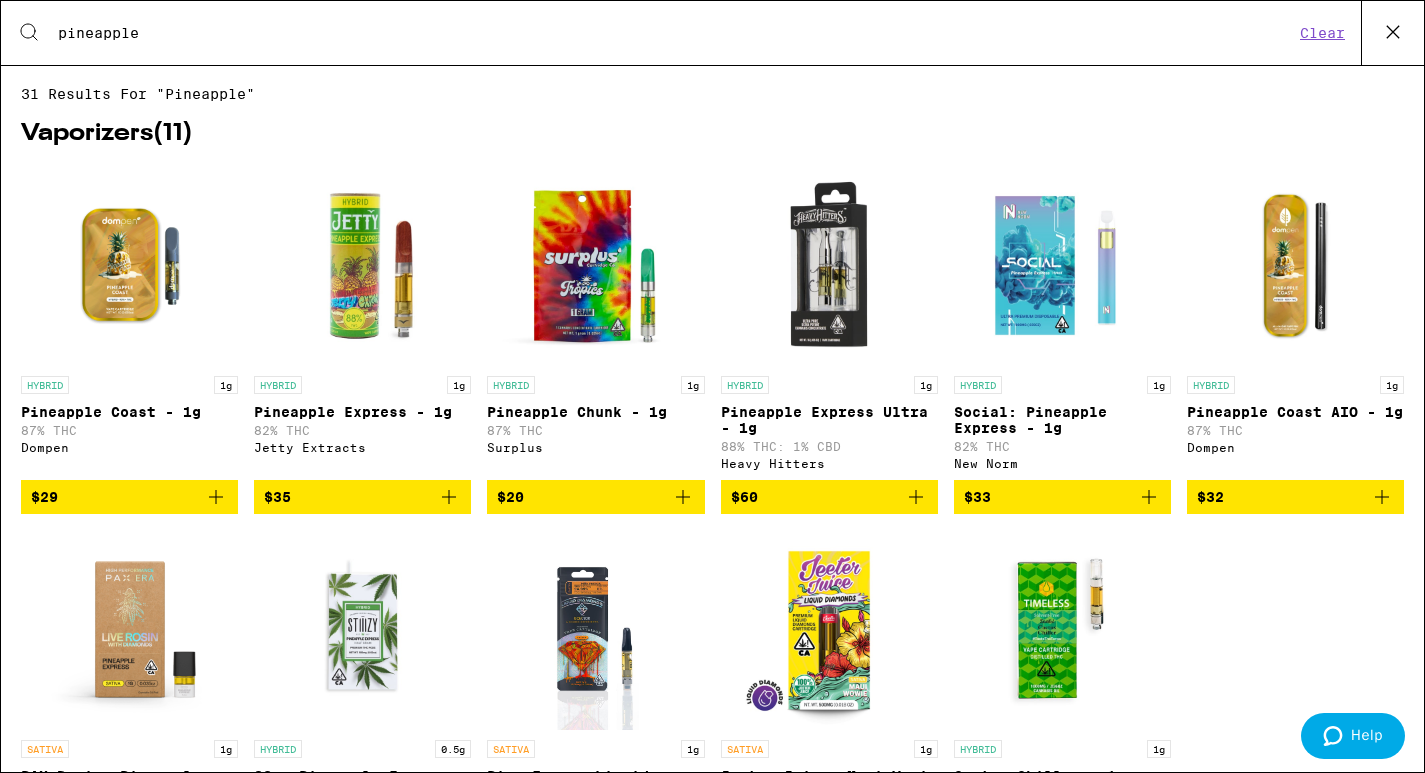 scroll, scrollTop: 0, scrollLeft: 0, axis: both 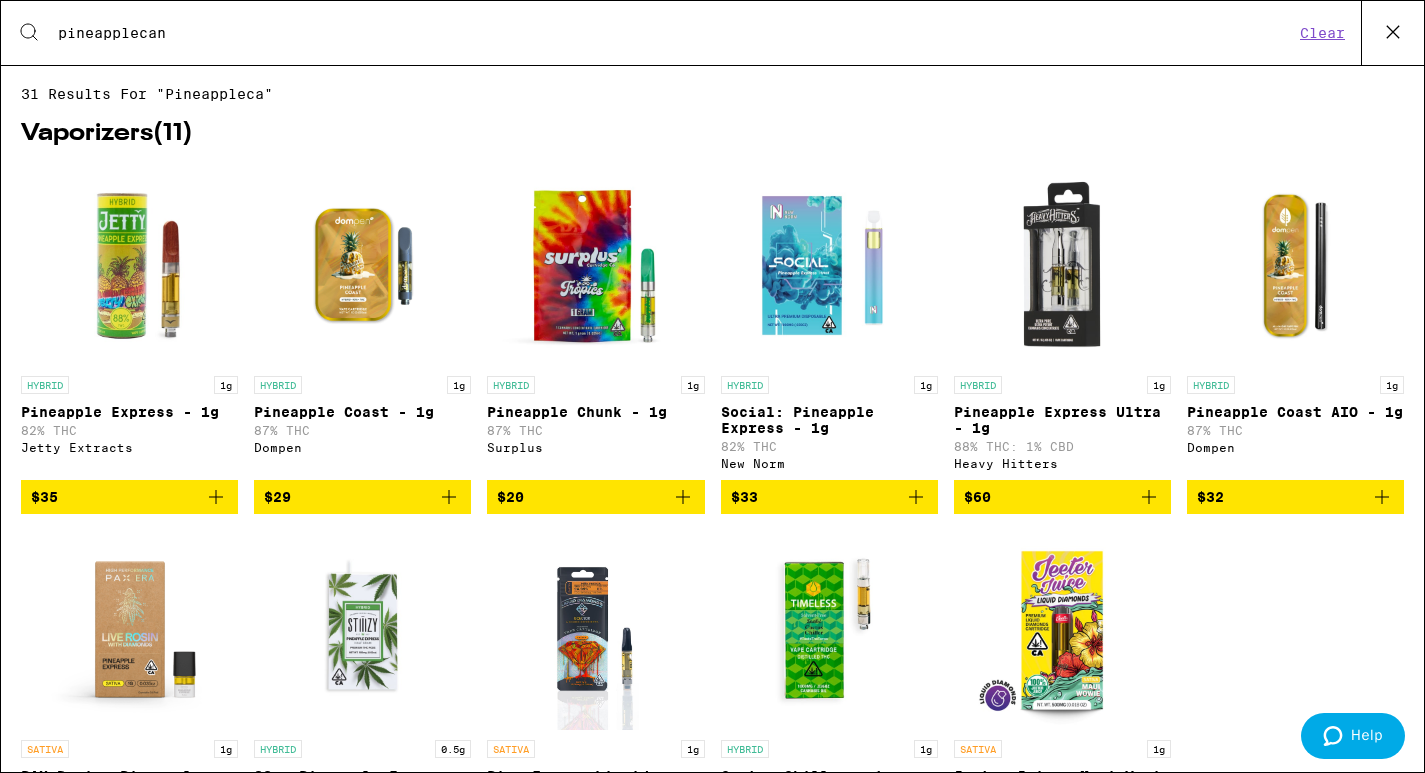 type on "pineapplecant" 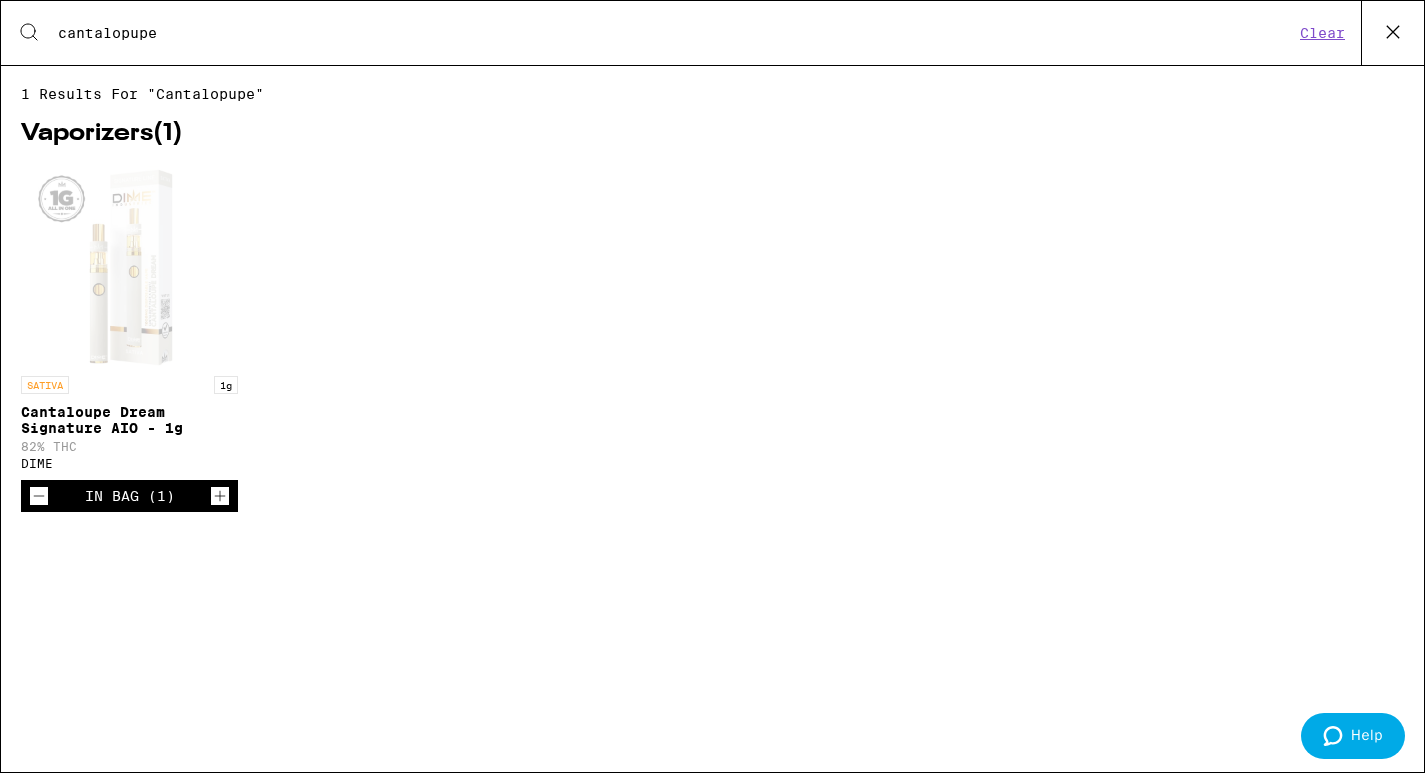 click 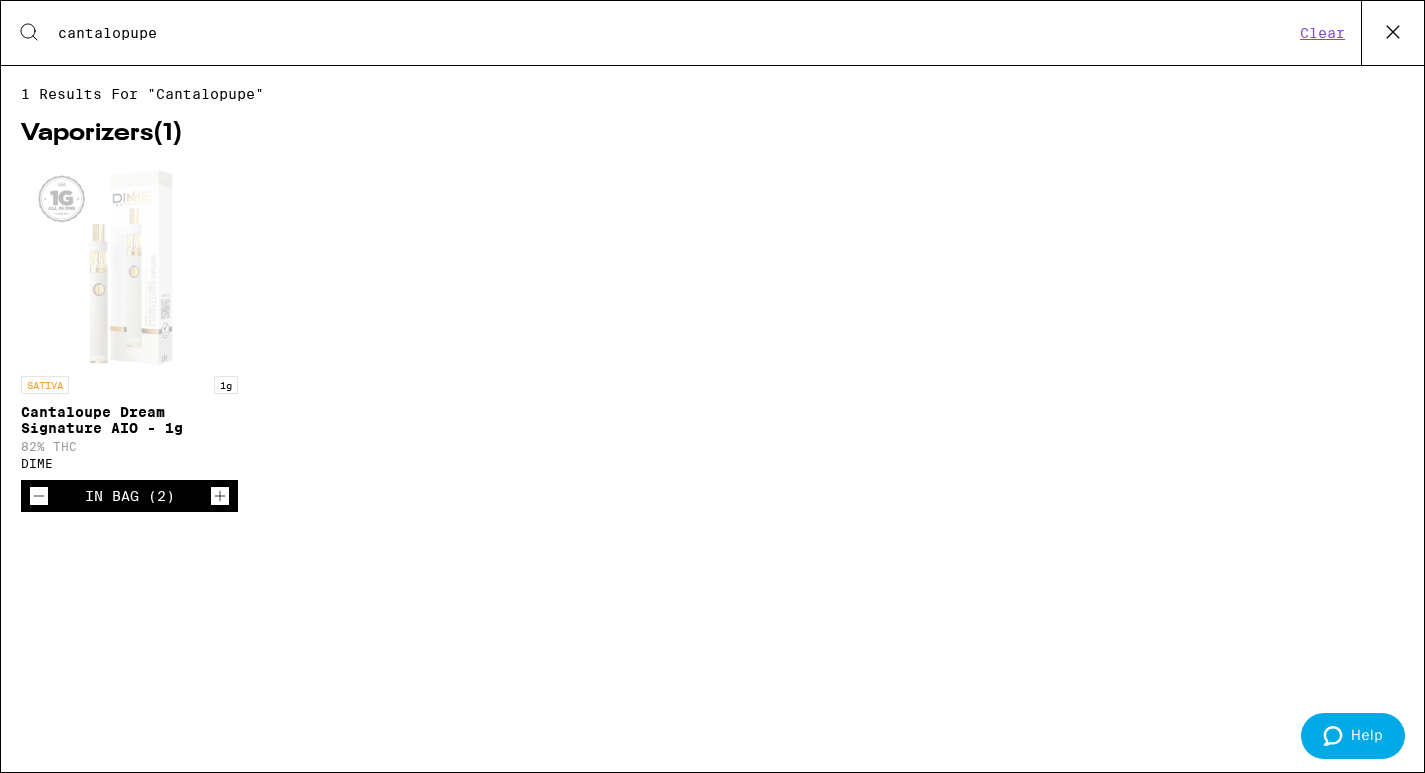 drag, startPoint x: 211, startPoint y: 38, endPoint x: 45, endPoint y: 33, distance: 166.07529 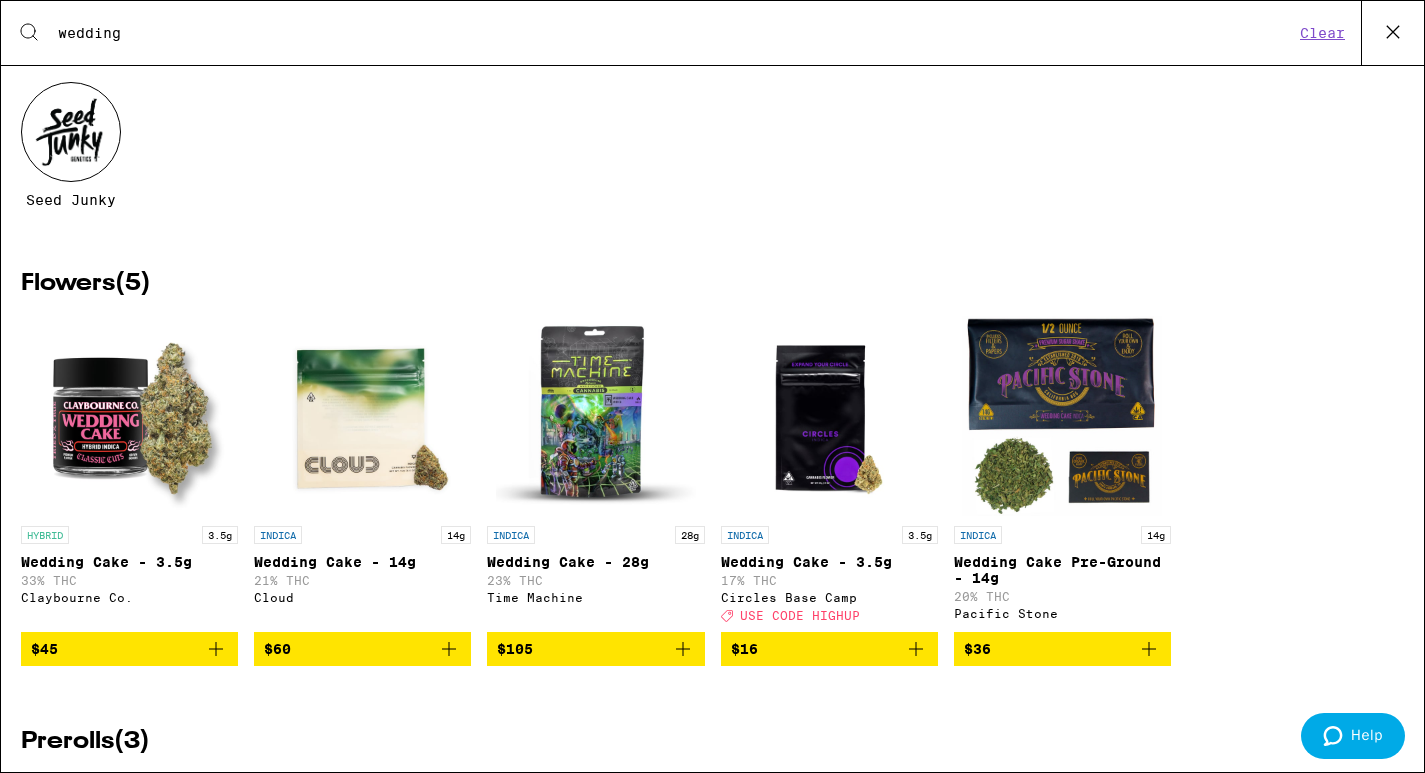 scroll, scrollTop: 0, scrollLeft: 0, axis: both 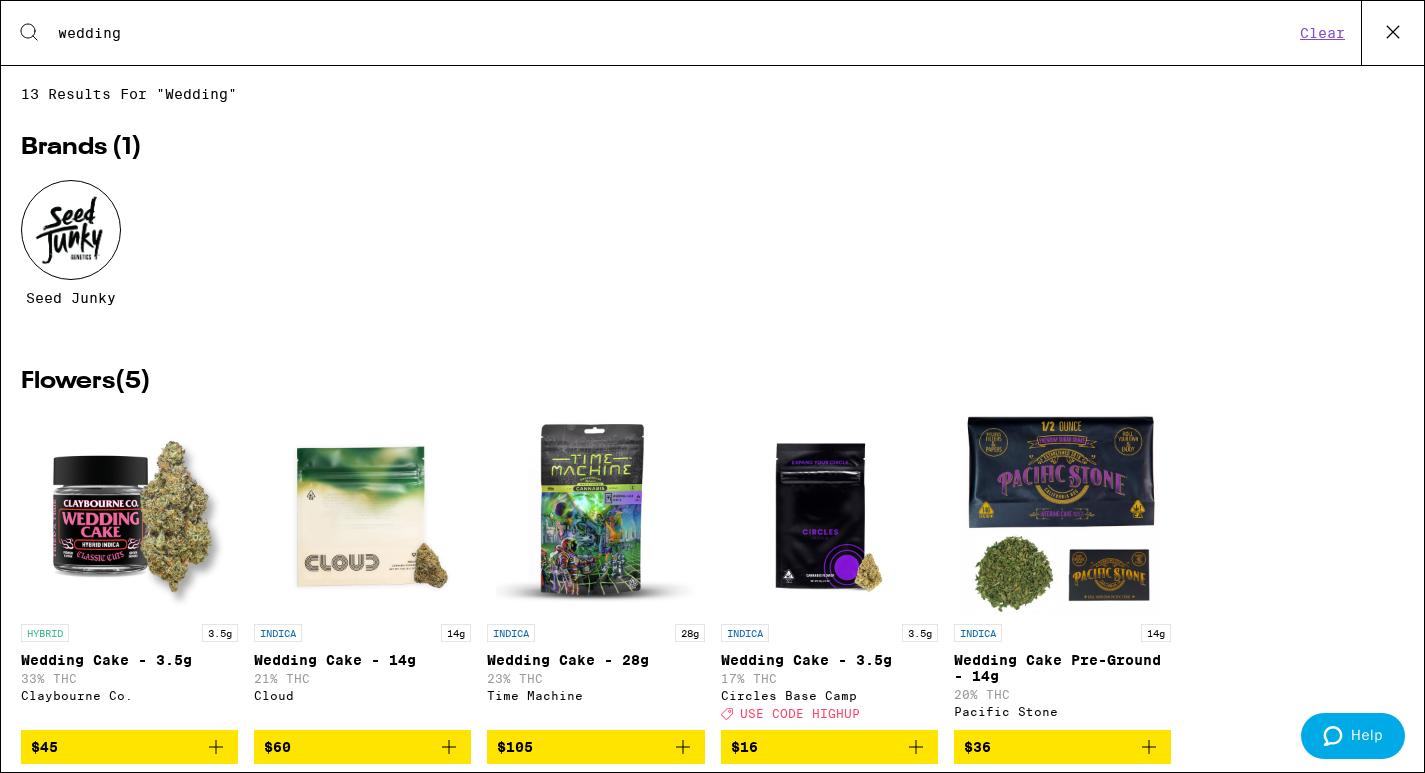 drag, startPoint x: 145, startPoint y: 31, endPoint x: -7, endPoint y: -72, distance: 183.61101 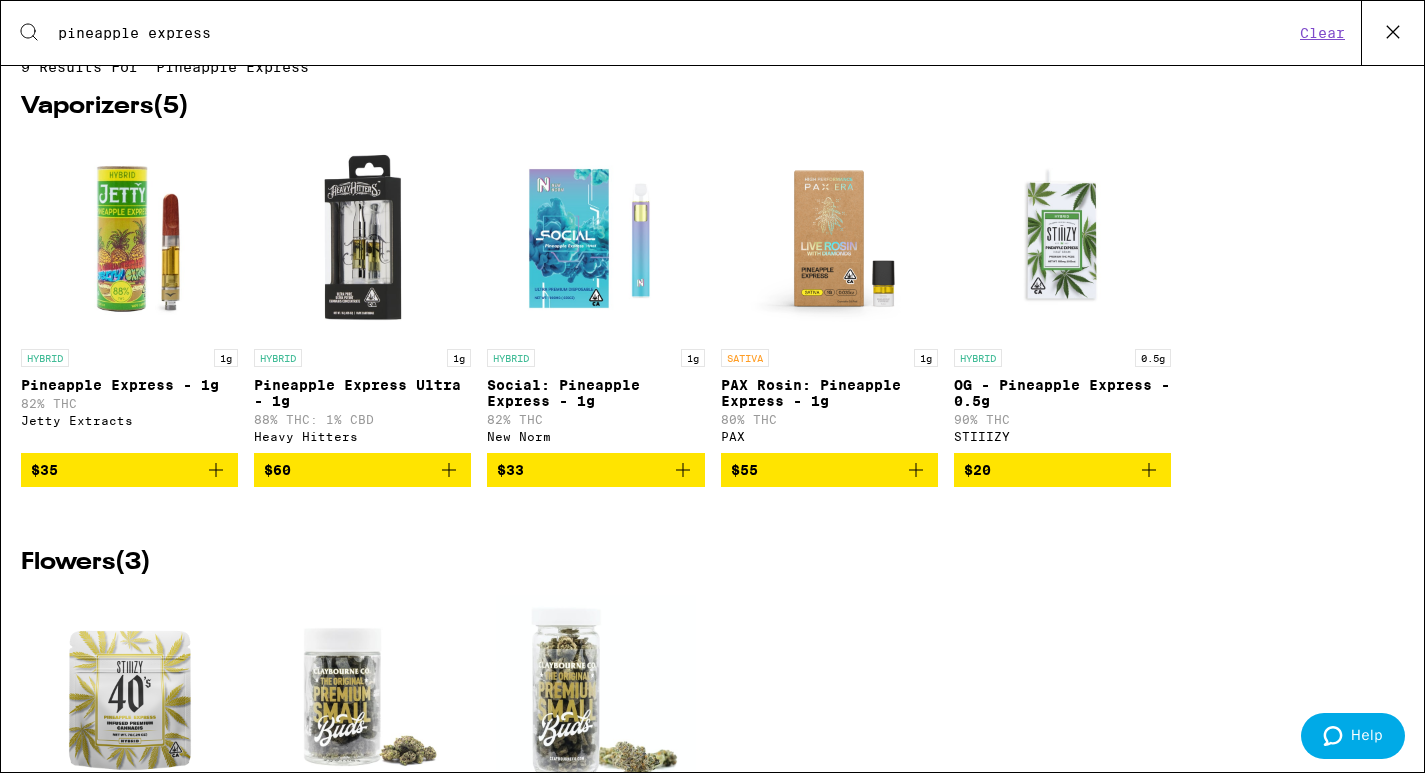 scroll, scrollTop: 28, scrollLeft: 0, axis: vertical 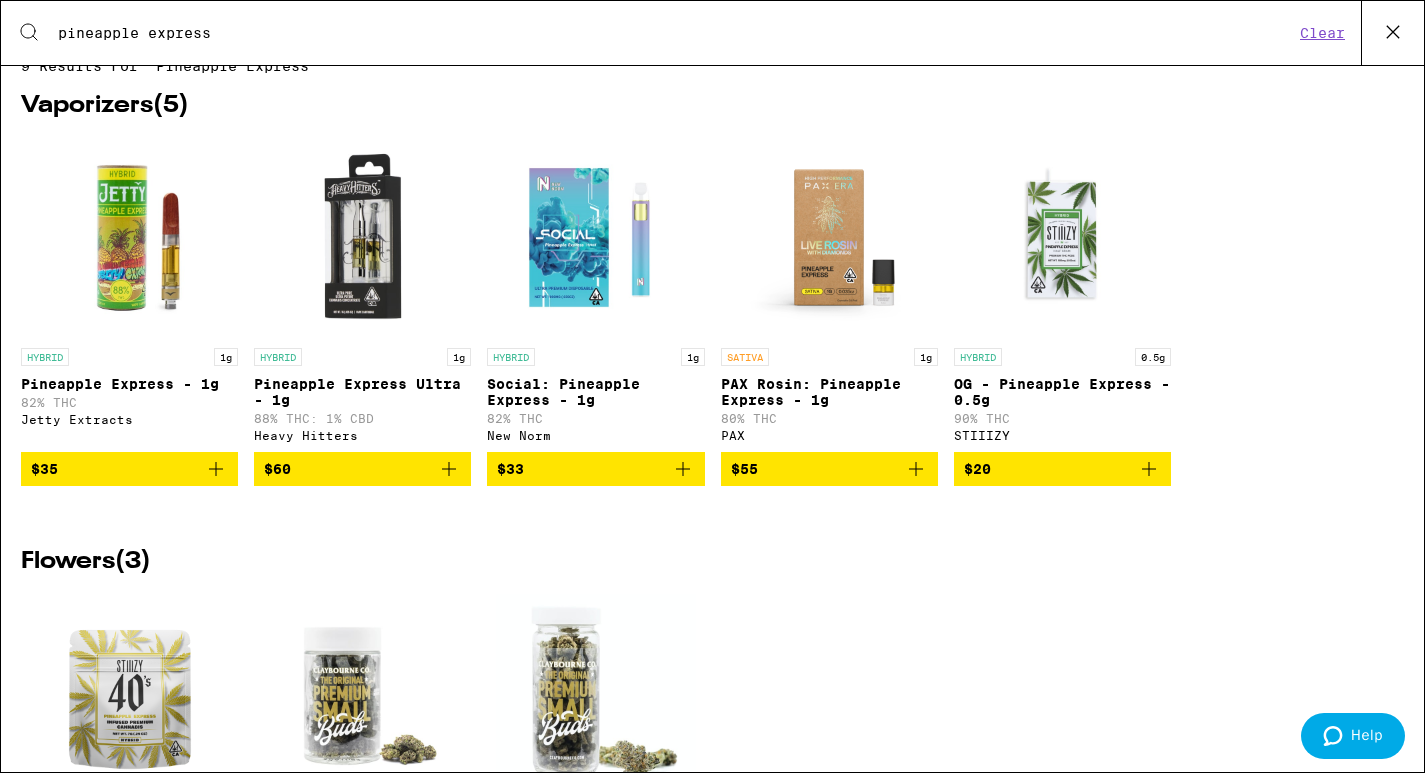 type on "pineapple express" 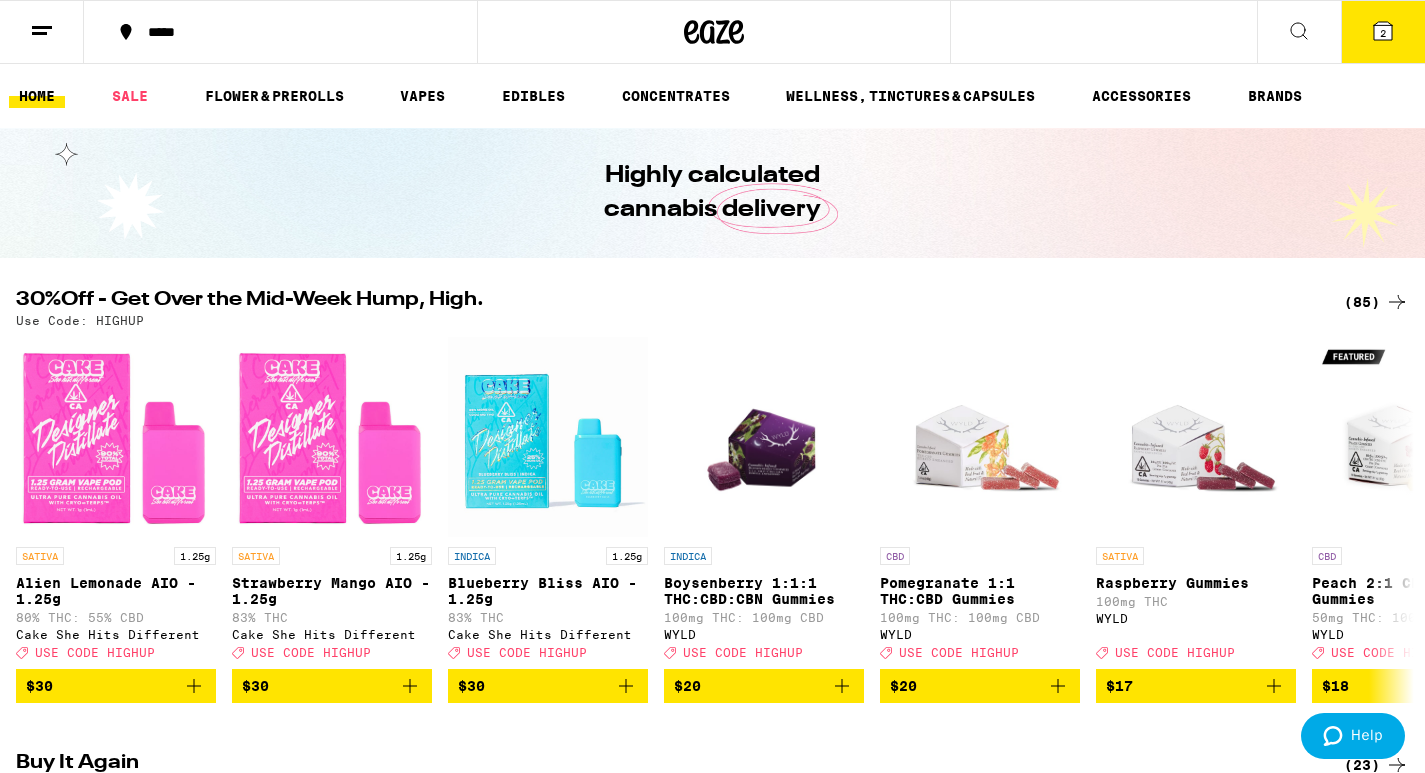 click on "2" at bounding box center (1383, 32) 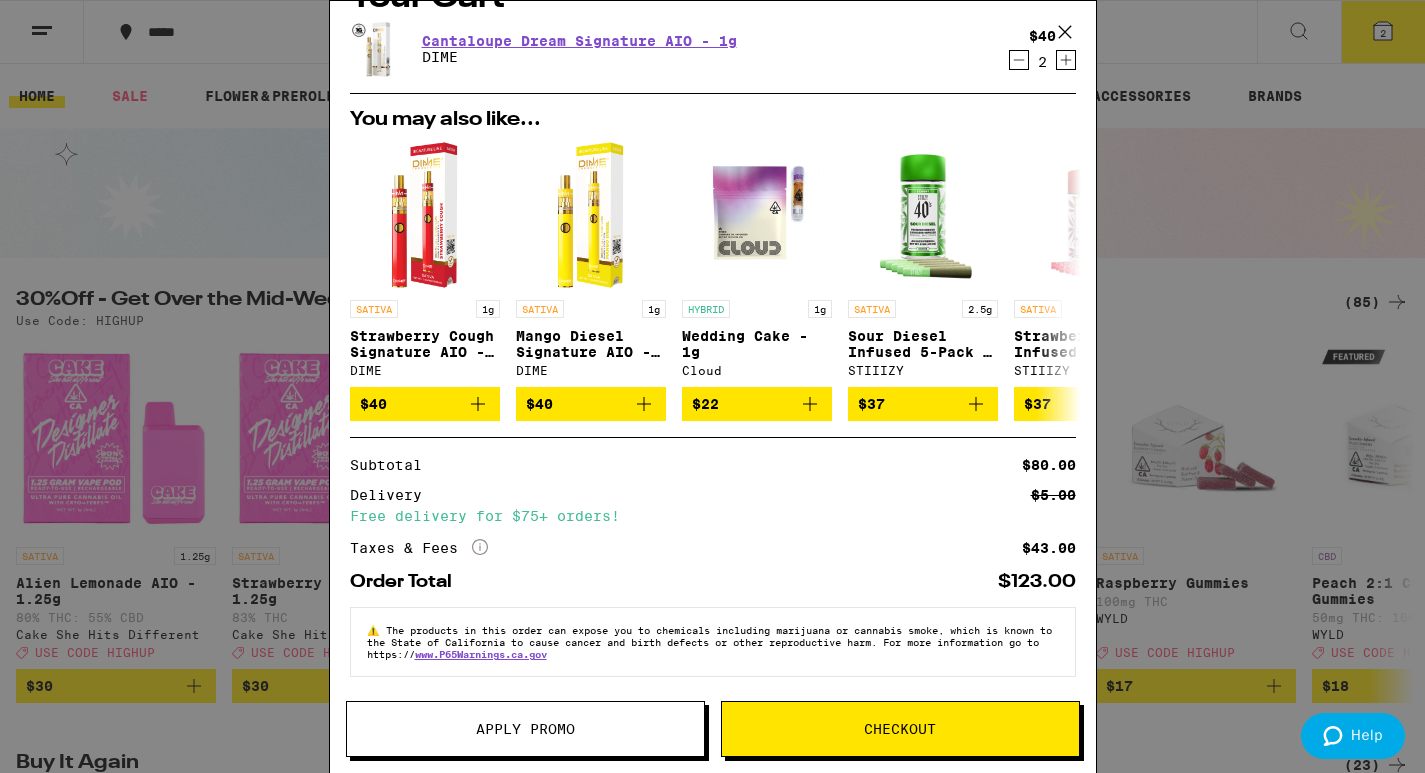 scroll, scrollTop: 0, scrollLeft: 0, axis: both 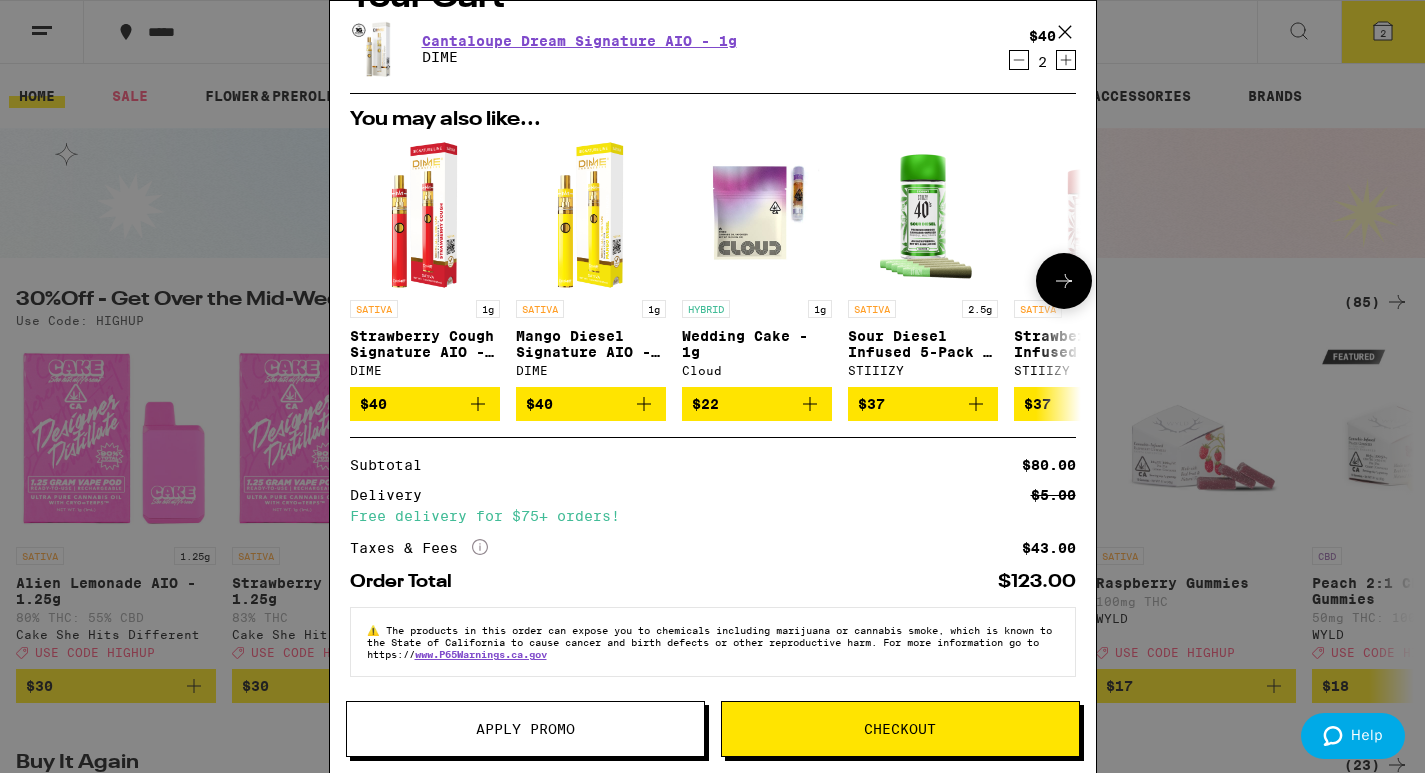 click 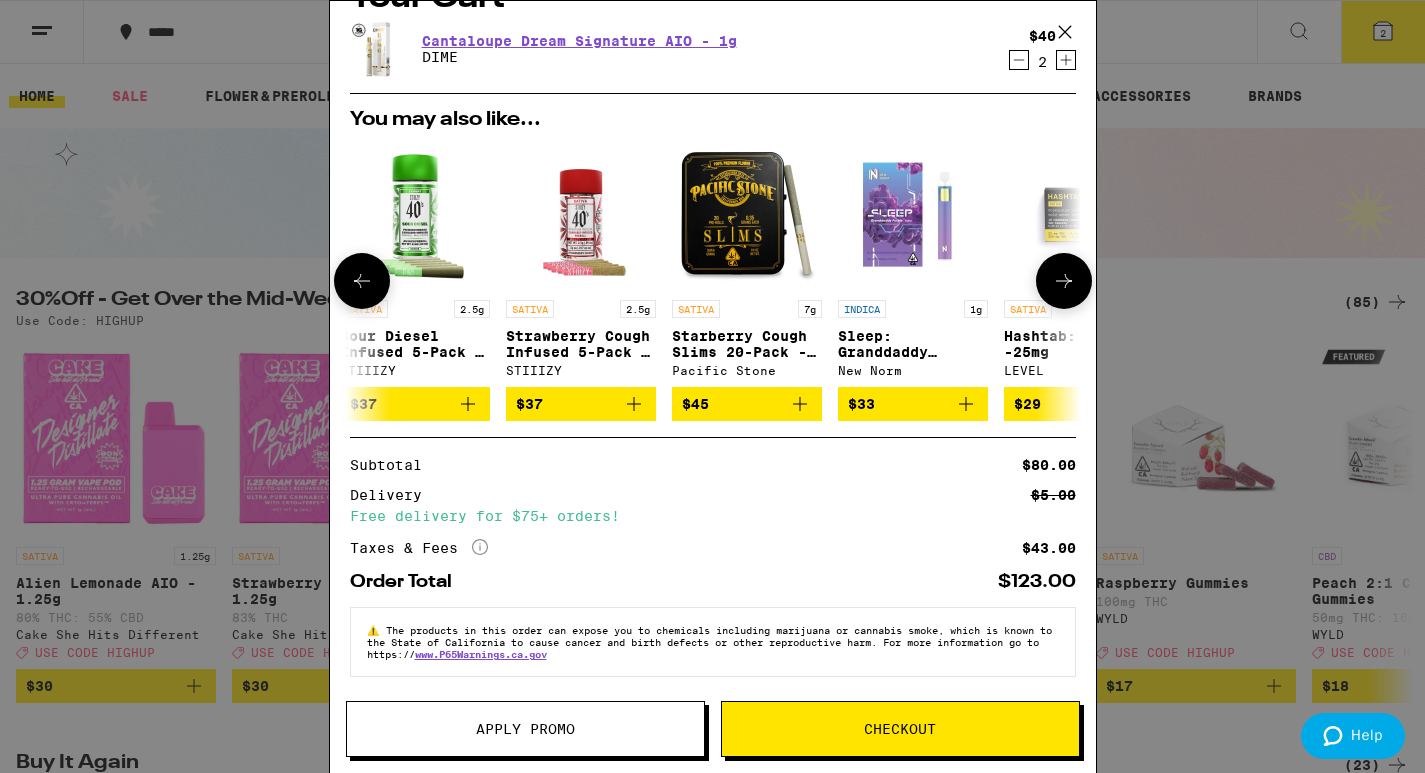click 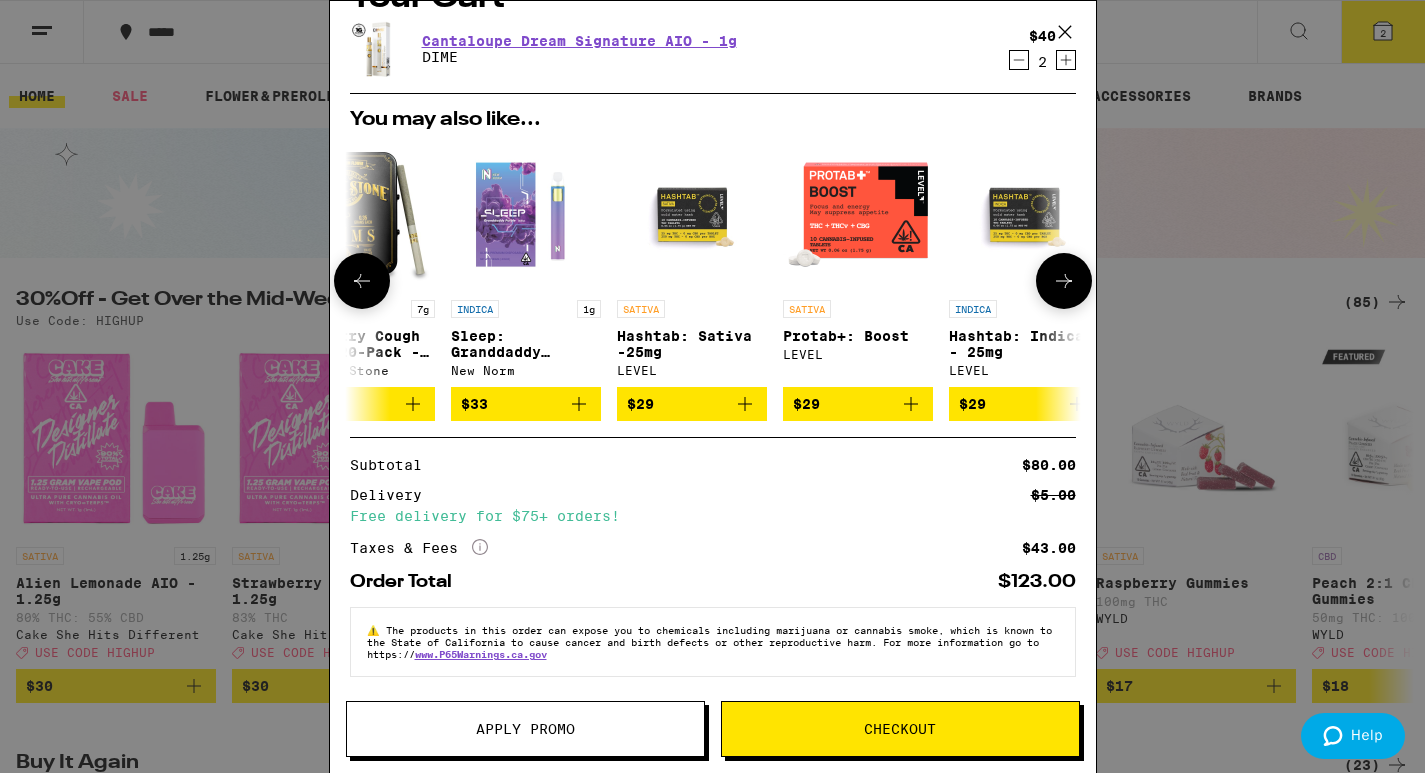 scroll, scrollTop: 0, scrollLeft: 934, axis: horizontal 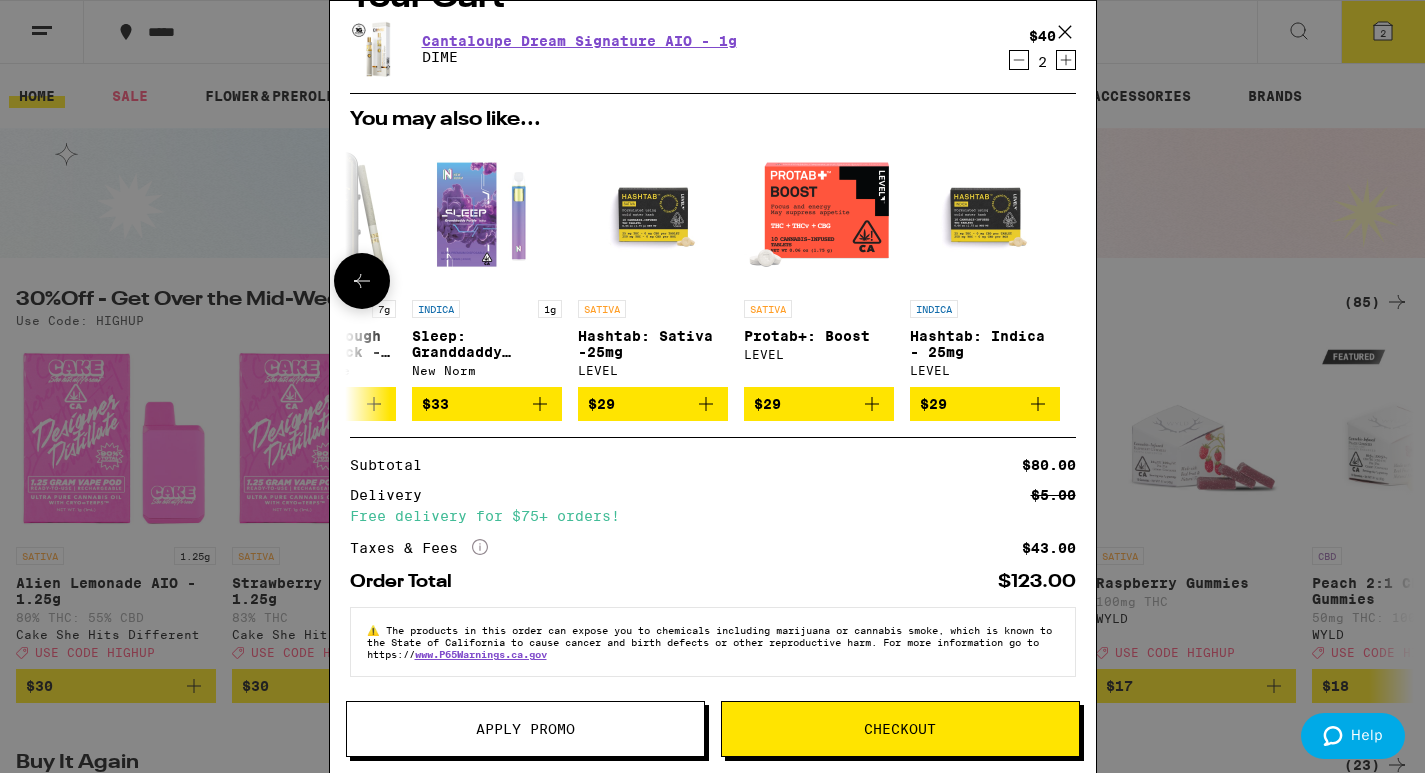 click 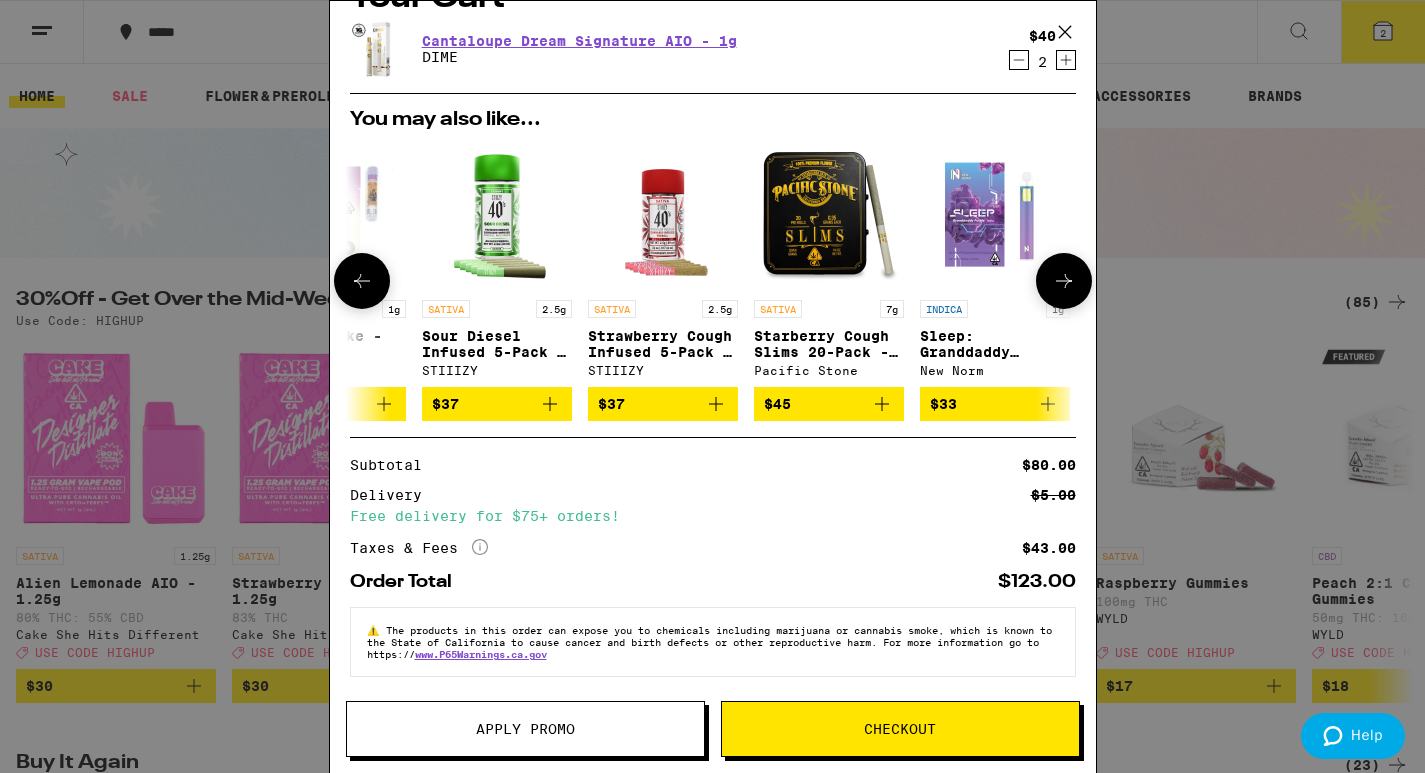 scroll, scrollTop: 0, scrollLeft: 426, axis: horizontal 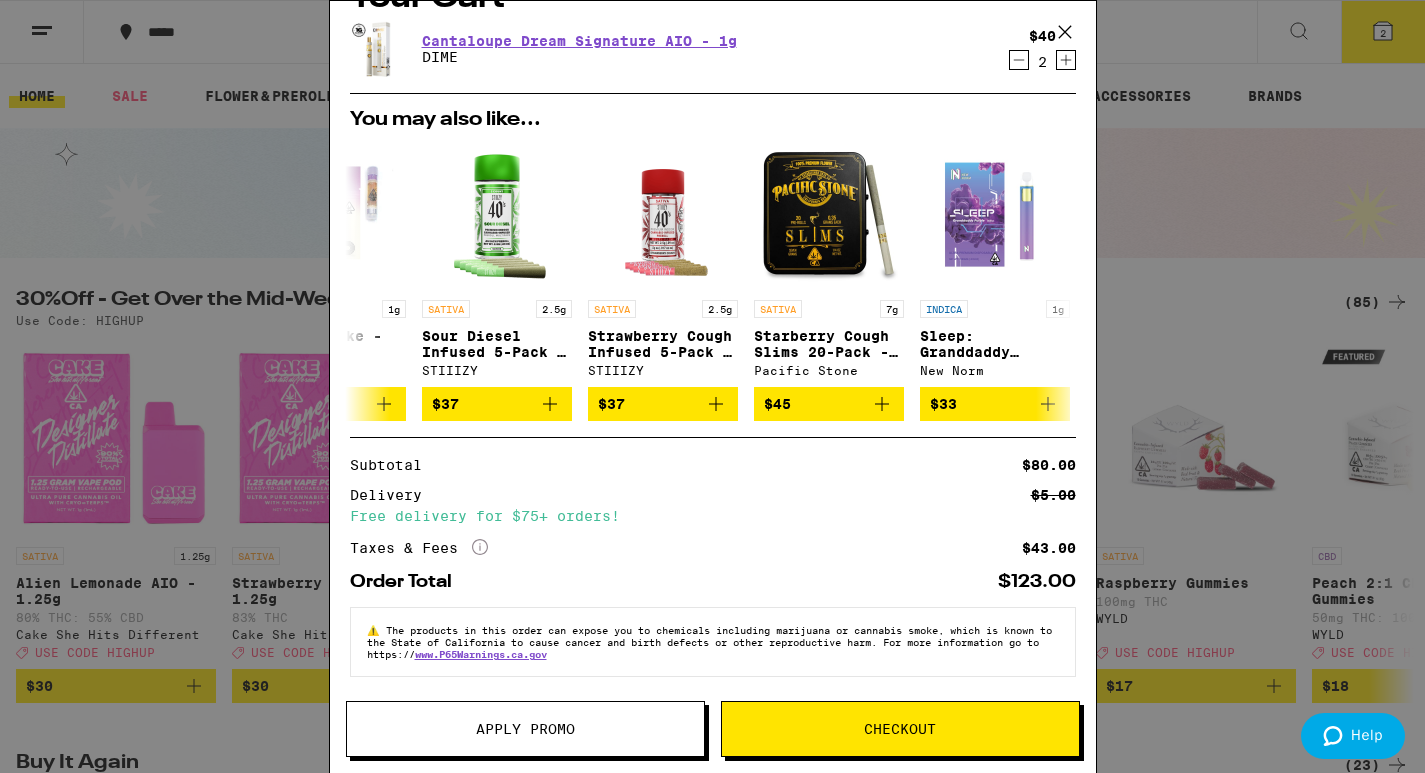 click on "Checkout" at bounding box center [900, 729] 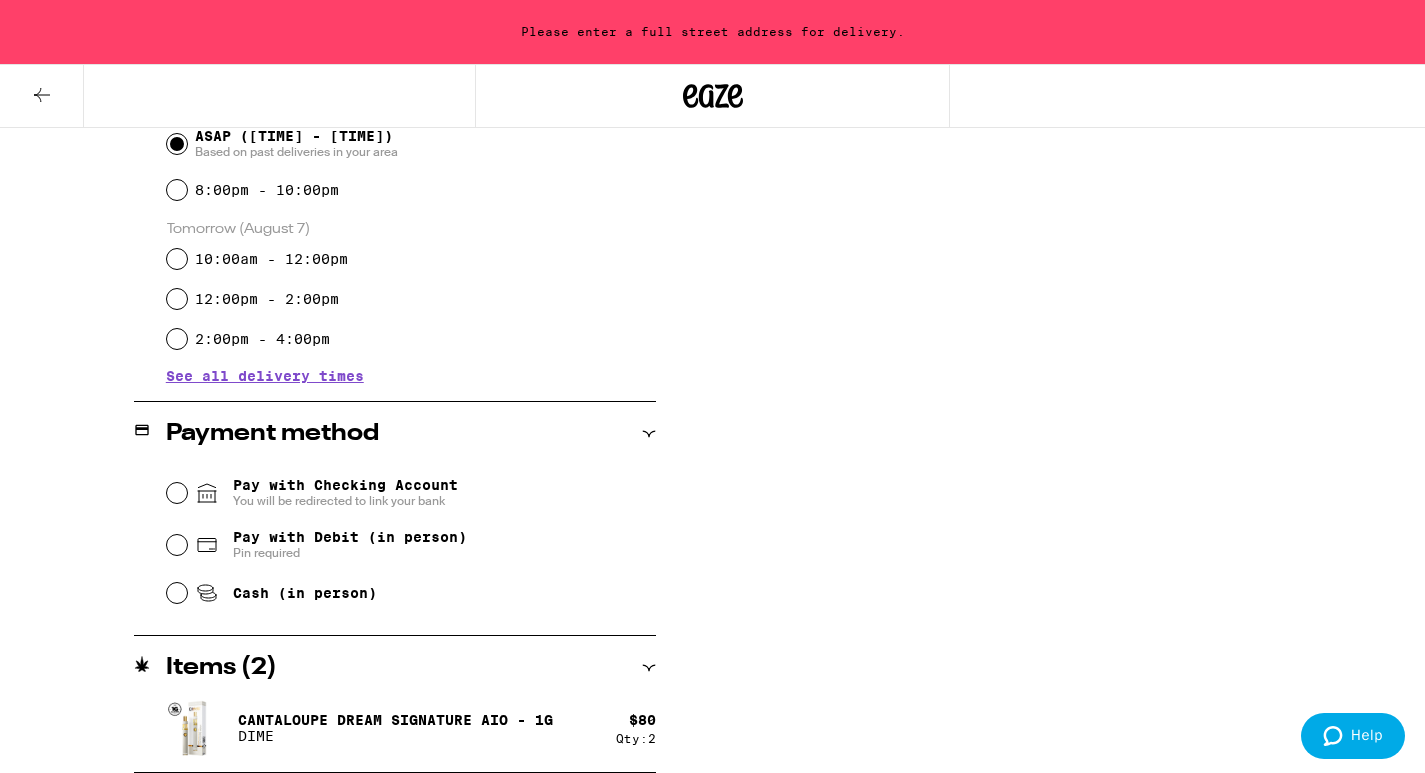 scroll, scrollTop: 589, scrollLeft: 0, axis: vertical 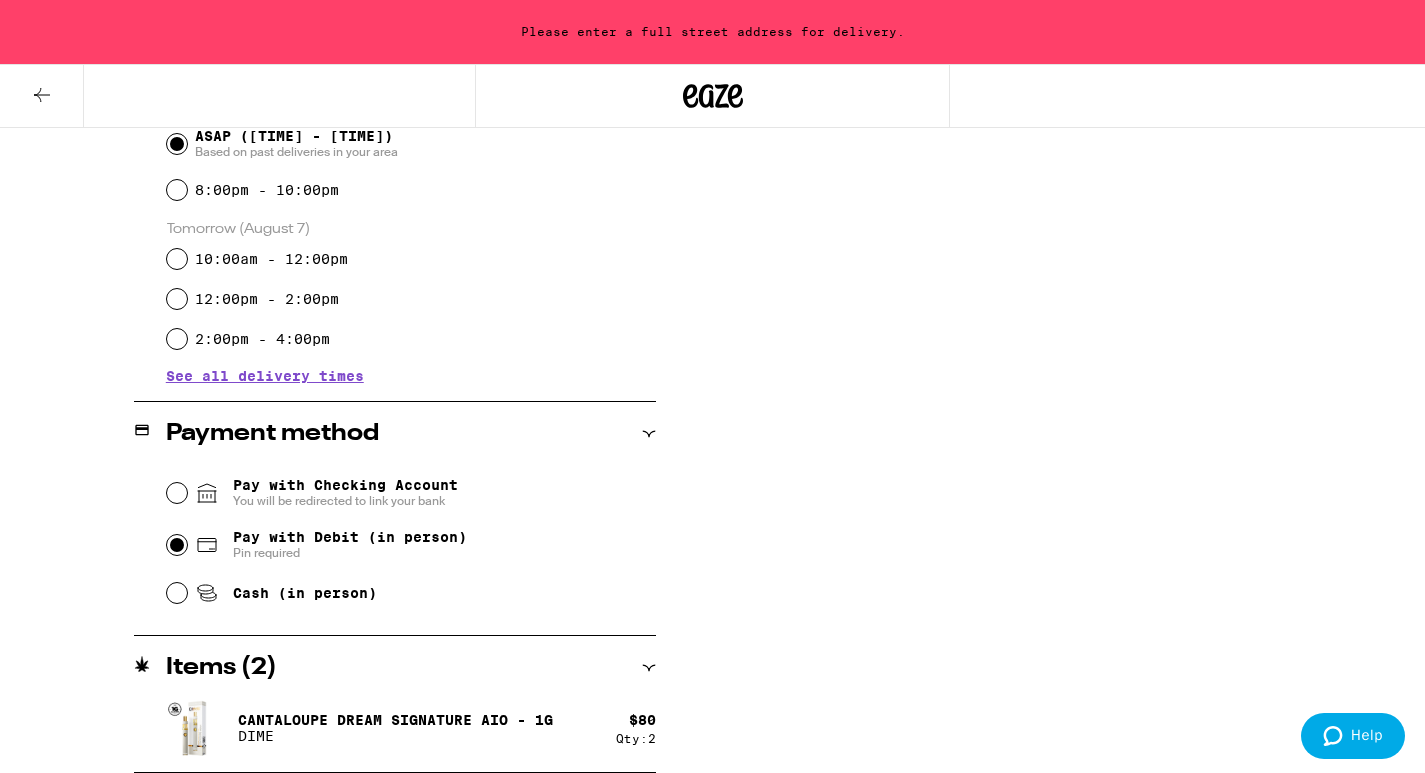 click on "Pay with Debit (in person) Pin required" at bounding box center [177, 545] 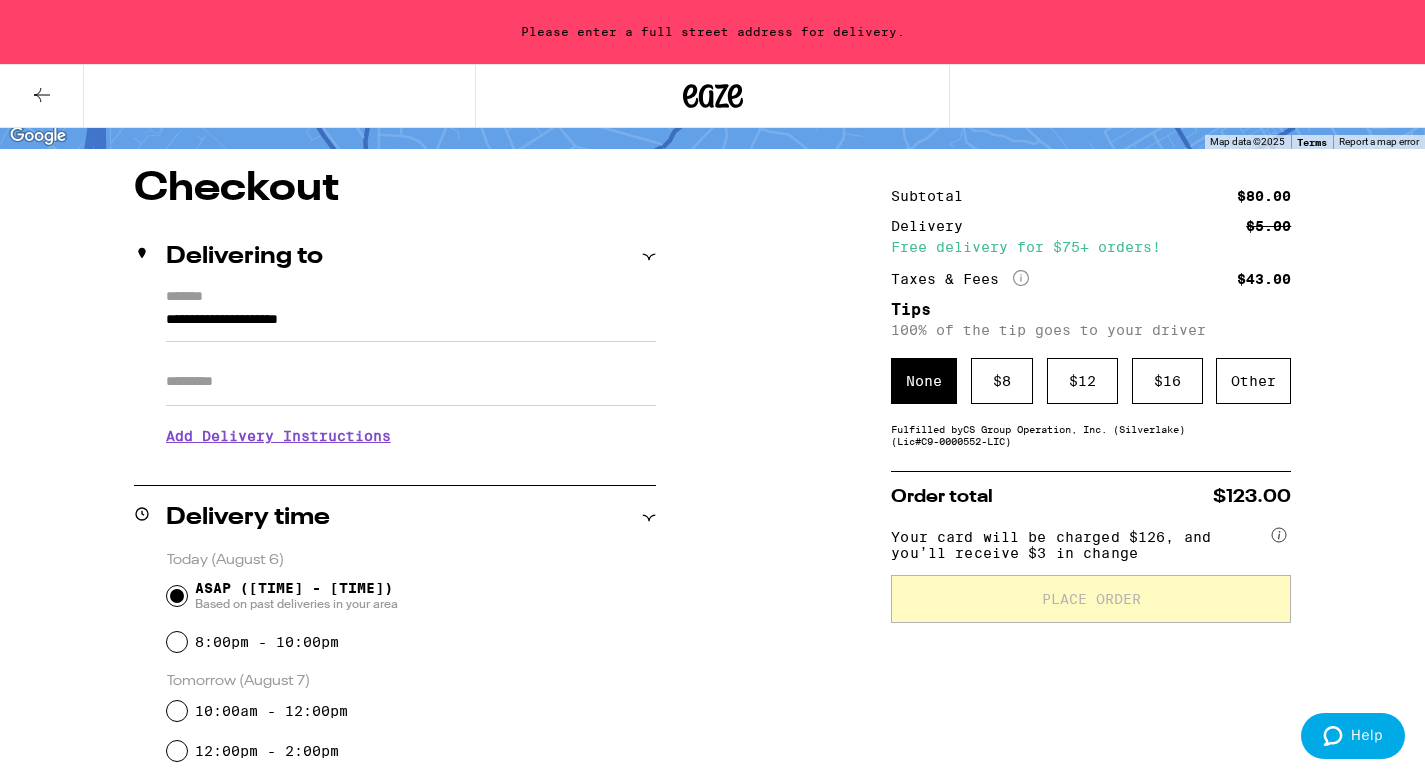 scroll, scrollTop: 134, scrollLeft: 0, axis: vertical 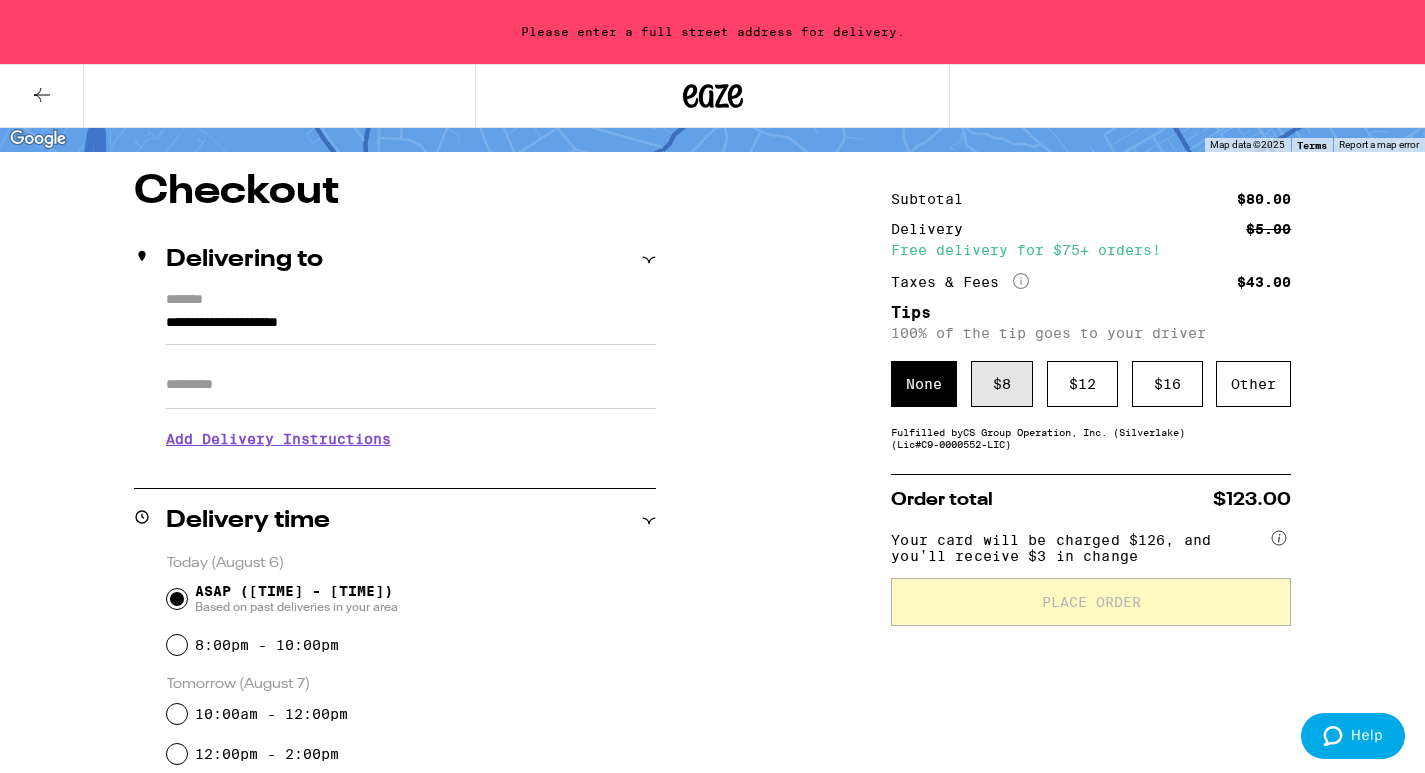 click on "$ 8" at bounding box center [1002, 384] 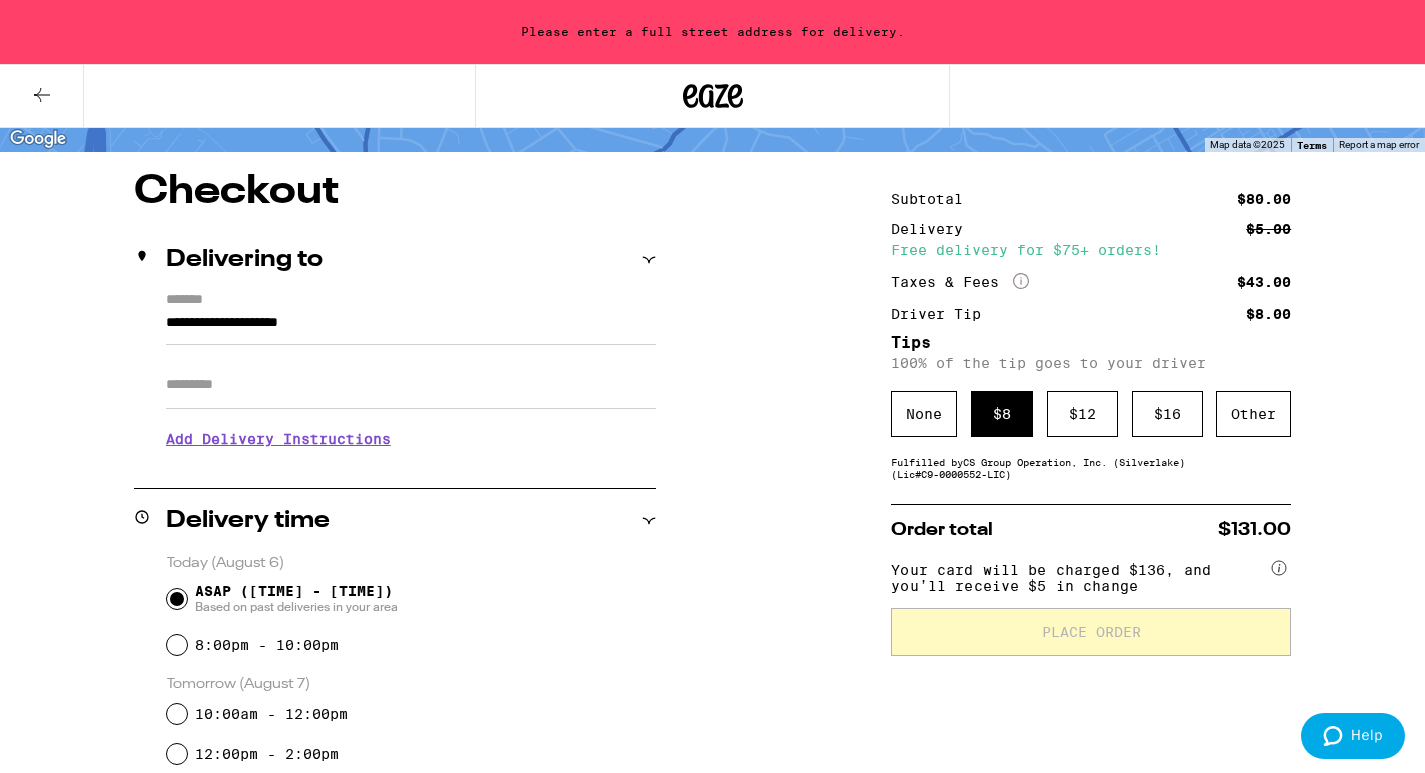 scroll, scrollTop: 0, scrollLeft: 0, axis: both 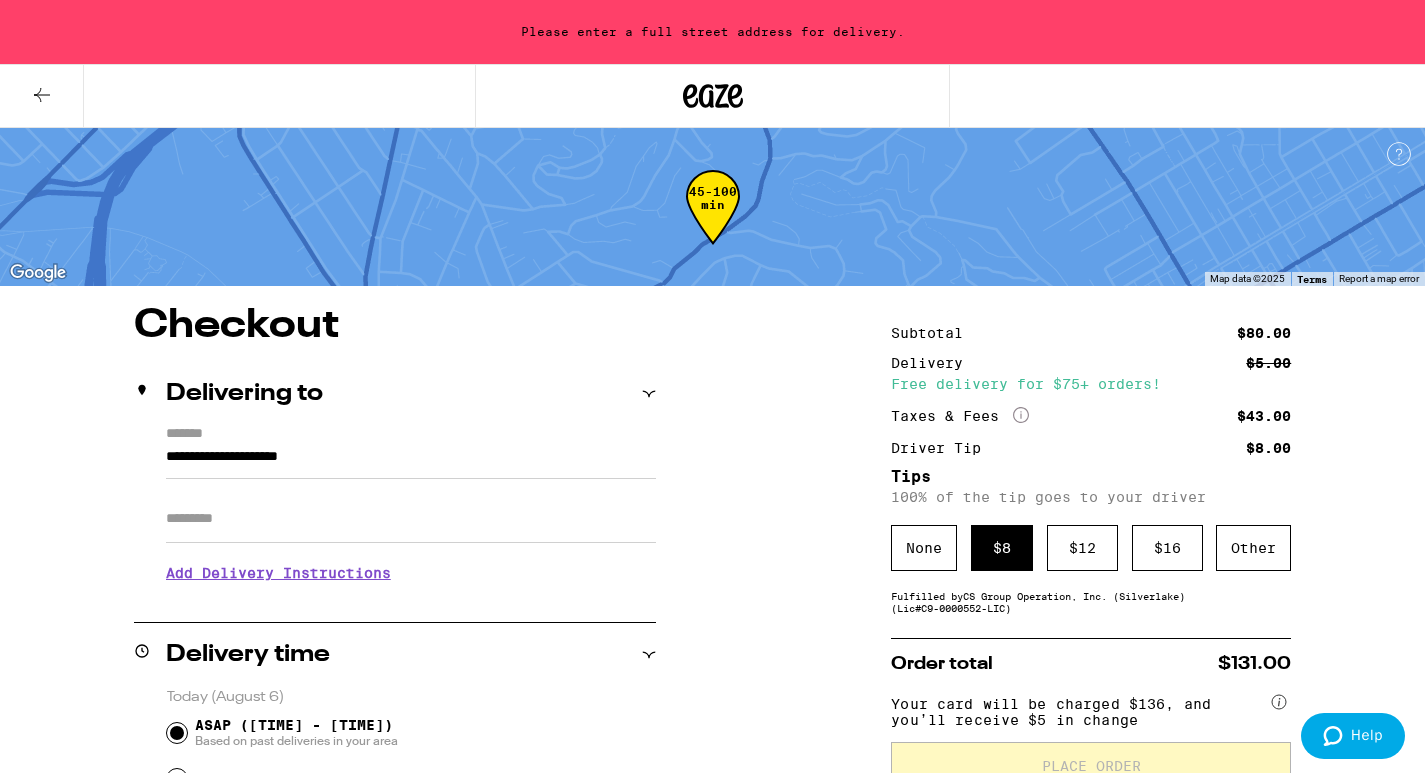 click on "**********" at bounding box center (395, 512) 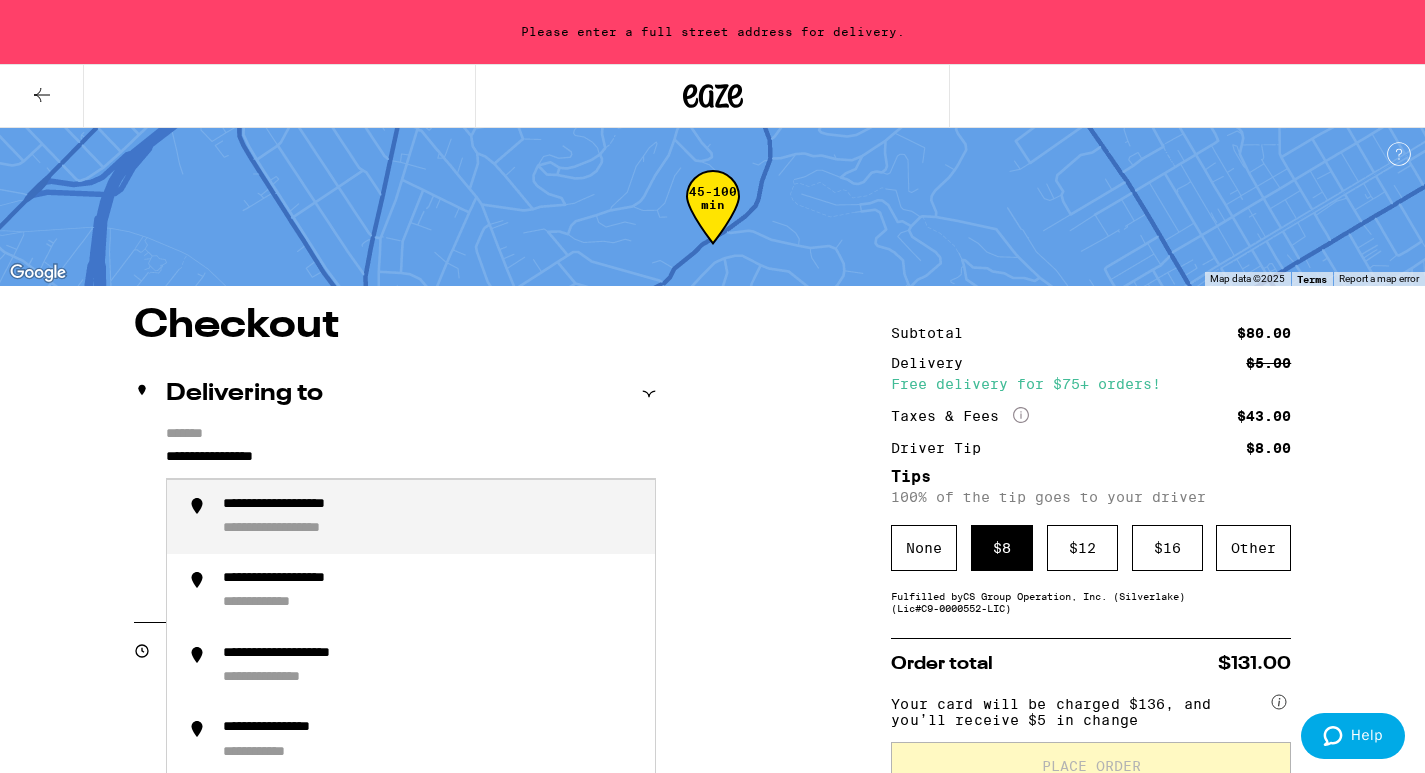 click on "**********" at bounding box center (431, 517) 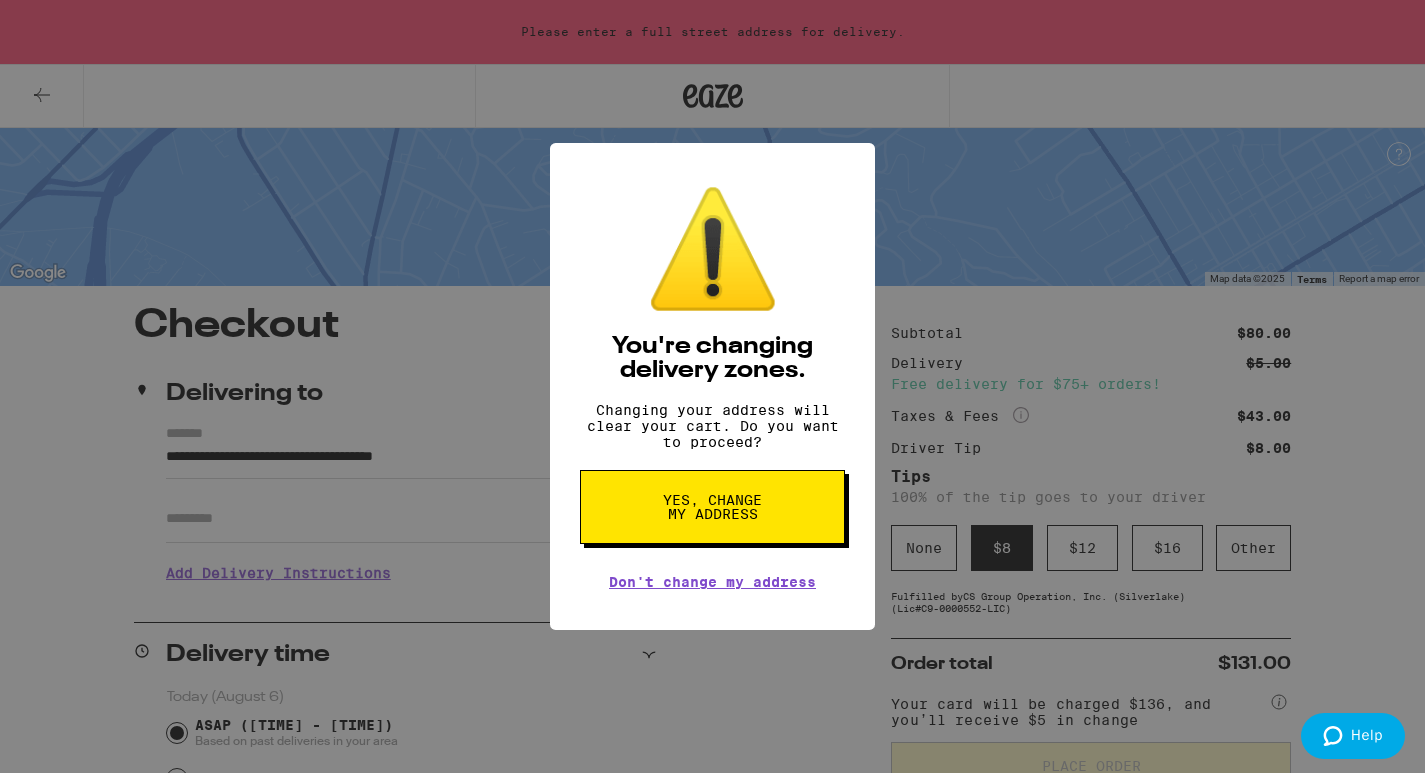 click on "Yes, change my address" at bounding box center (712, 507) 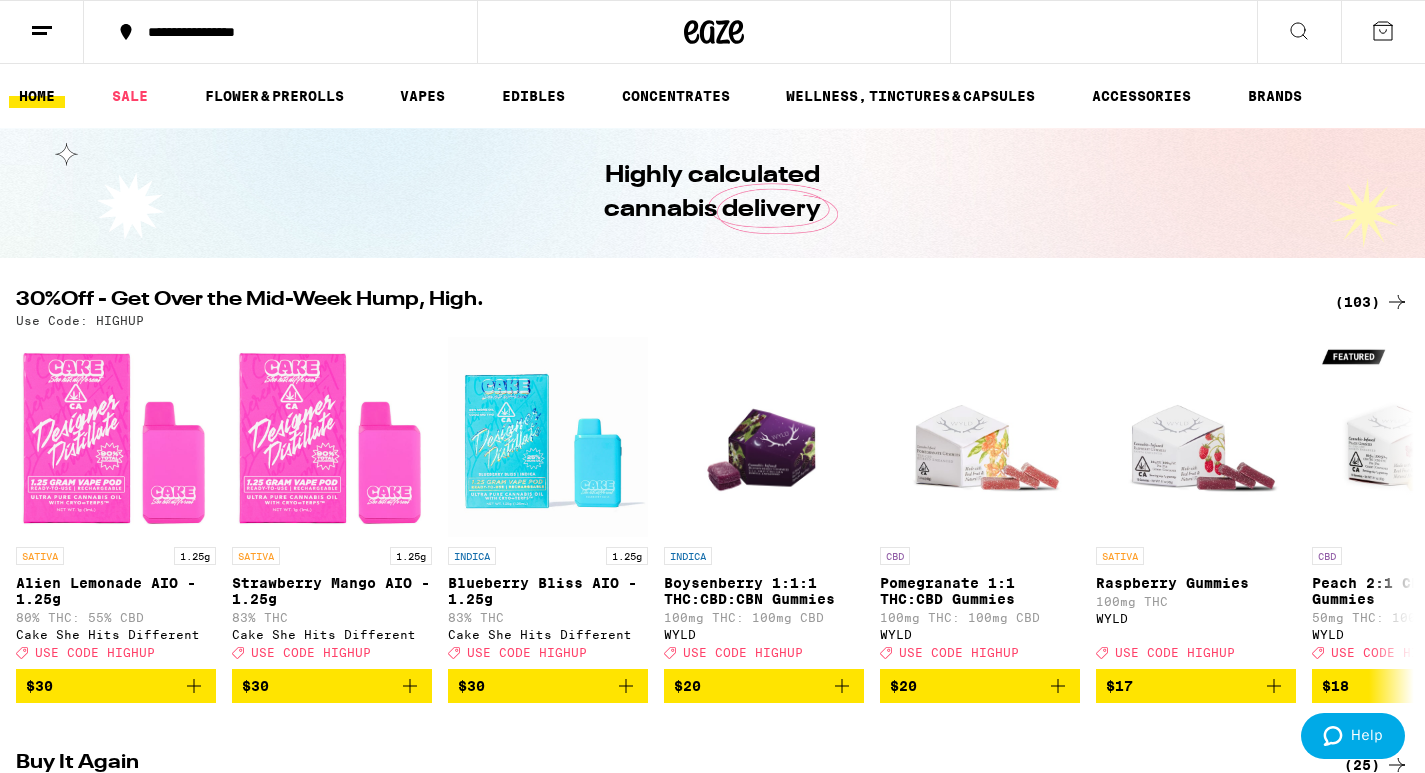 scroll, scrollTop: 0, scrollLeft: 0, axis: both 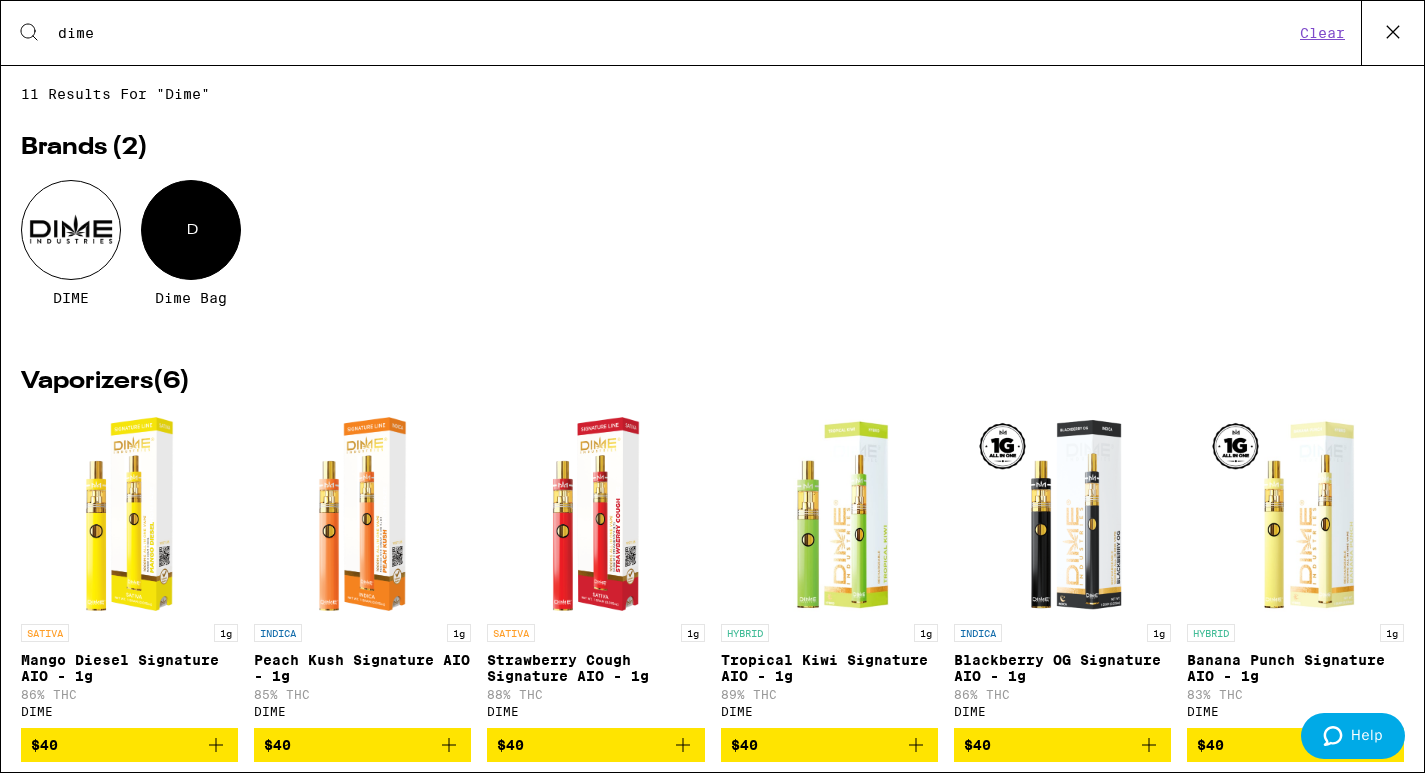 type on "dime" 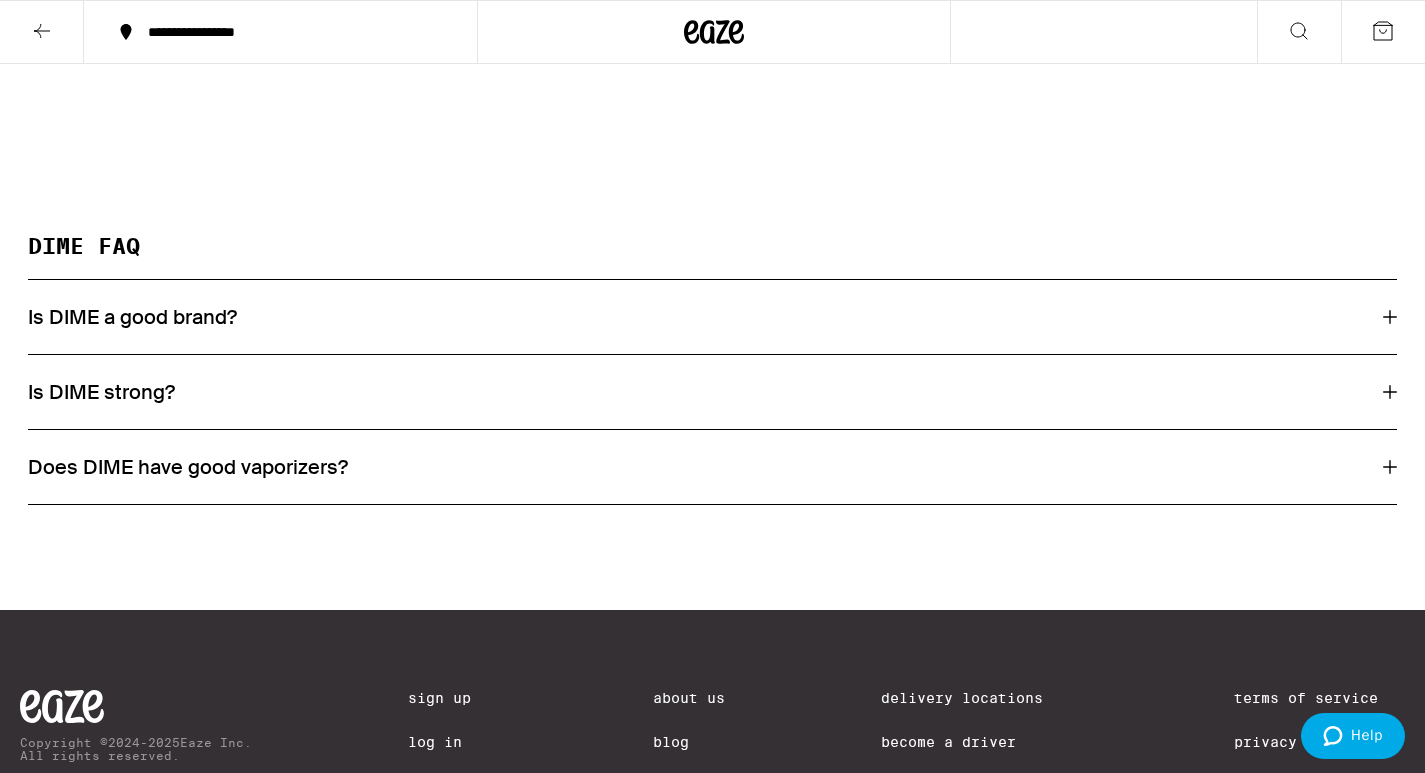 scroll, scrollTop: 1336, scrollLeft: 0, axis: vertical 